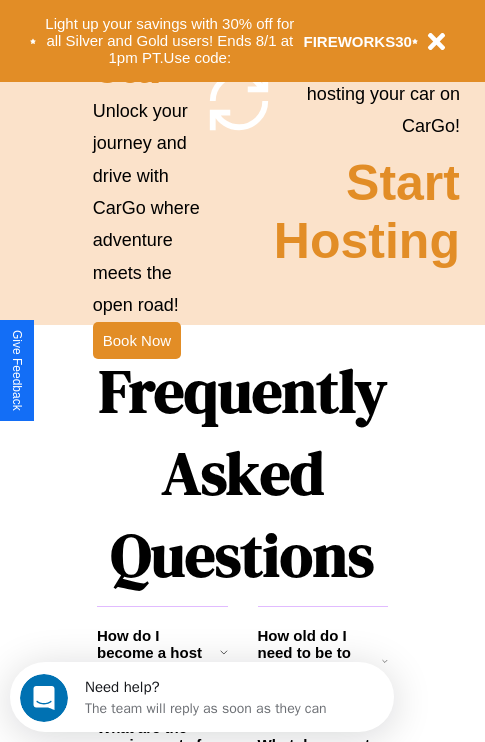 scroll, scrollTop: 1947, scrollLeft: 0, axis: vertical 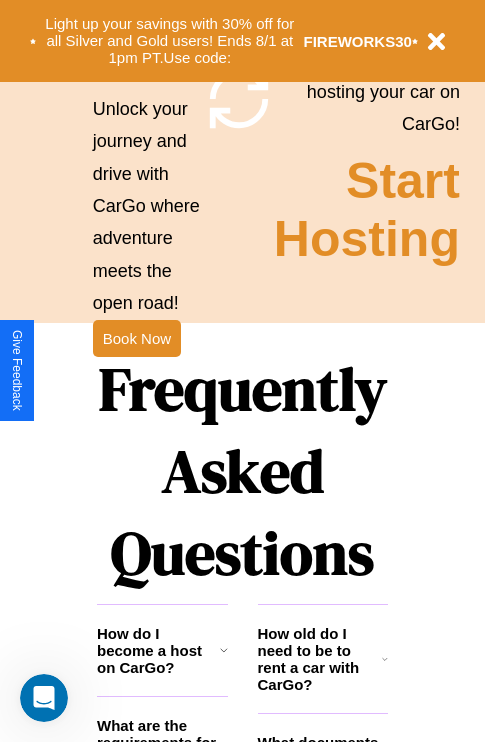 click on "Frequently Asked Questions" at bounding box center (242, 471) 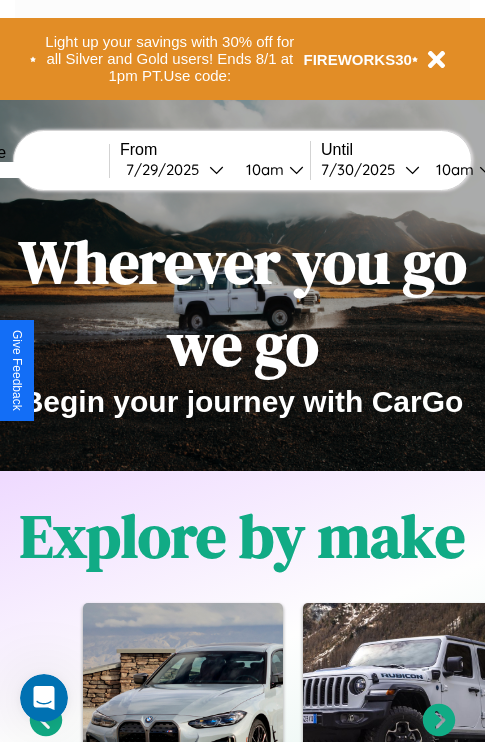 scroll, scrollTop: 0, scrollLeft: 0, axis: both 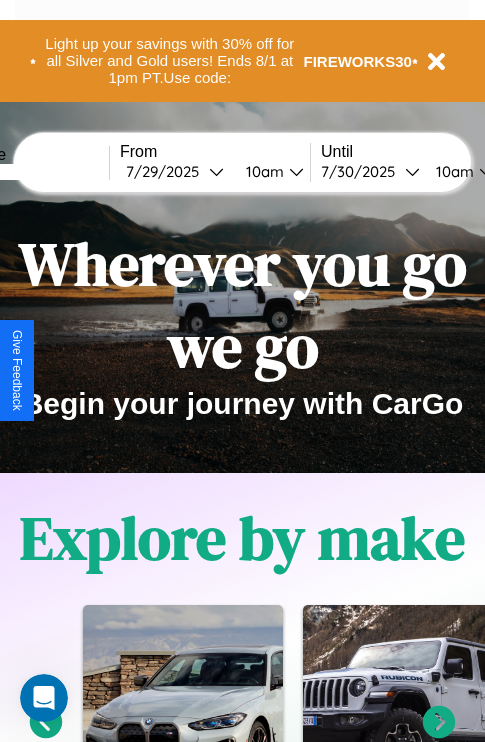 click at bounding box center (34, 172) 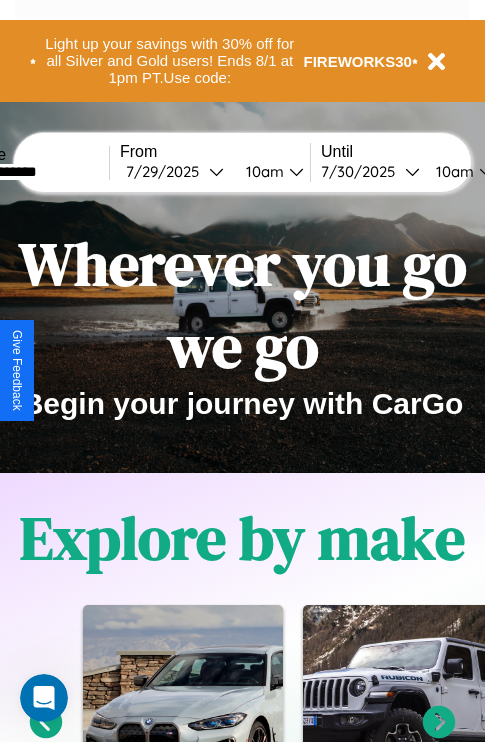 type on "**********" 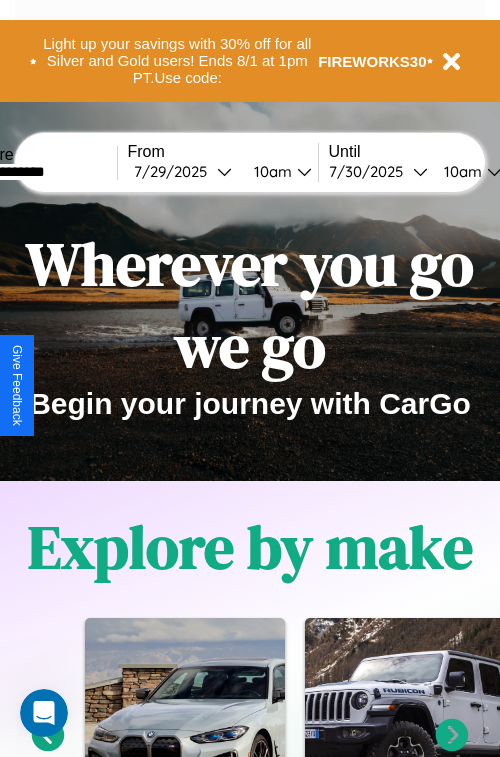 select on "*" 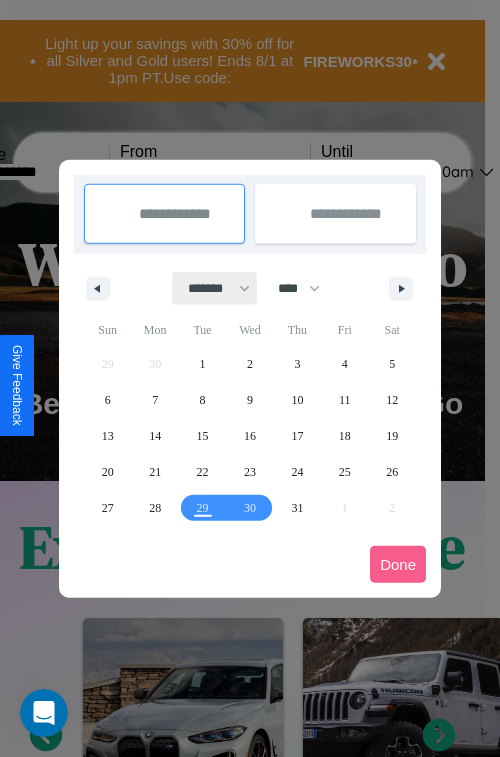 click on "******* ******** ***** ***** *** **** **** ****** ********* ******* ******** ********" at bounding box center (215, 288) 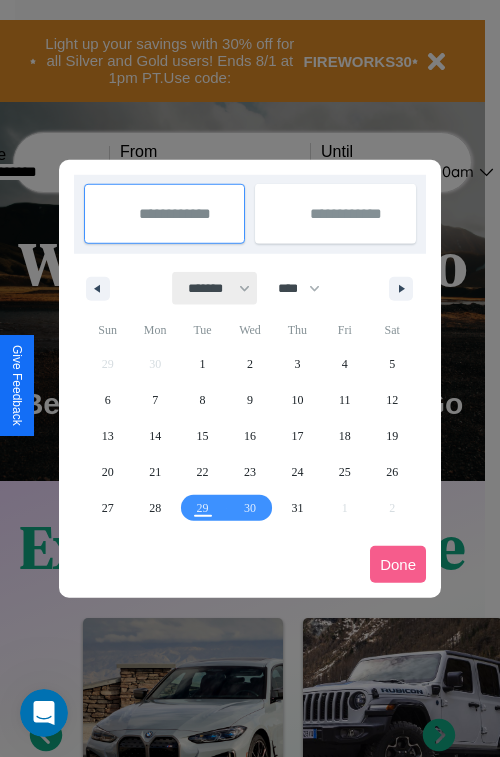 select on "*" 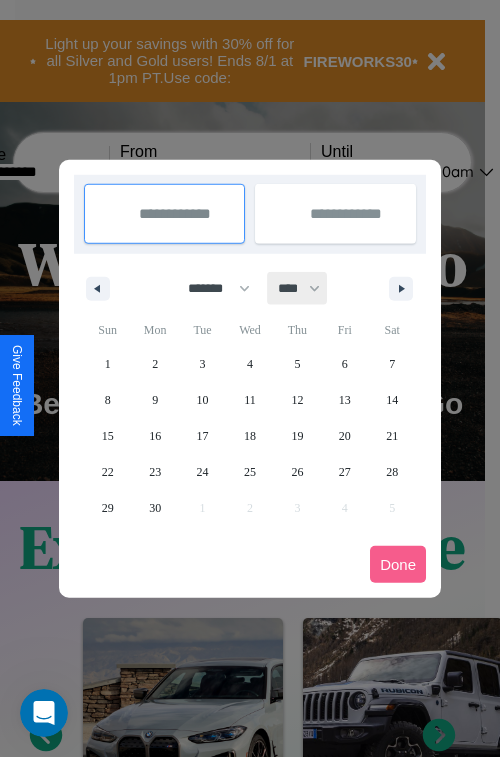 click on "**** **** **** **** **** **** **** **** **** **** **** **** **** **** **** **** **** **** **** **** **** **** **** **** **** **** **** **** **** **** **** **** **** **** **** **** **** **** **** **** **** **** **** **** **** **** **** **** **** **** **** **** **** **** **** **** **** **** **** **** **** **** **** **** **** **** **** **** **** **** **** **** **** **** **** **** **** **** **** **** **** **** **** **** **** **** **** **** **** **** **** **** **** **** **** **** **** **** **** **** **** **** **** **** **** **** **** **** **** **** **** **** **** **** **** **** **** **** **** **** ****" at bounding box center (298, 288) 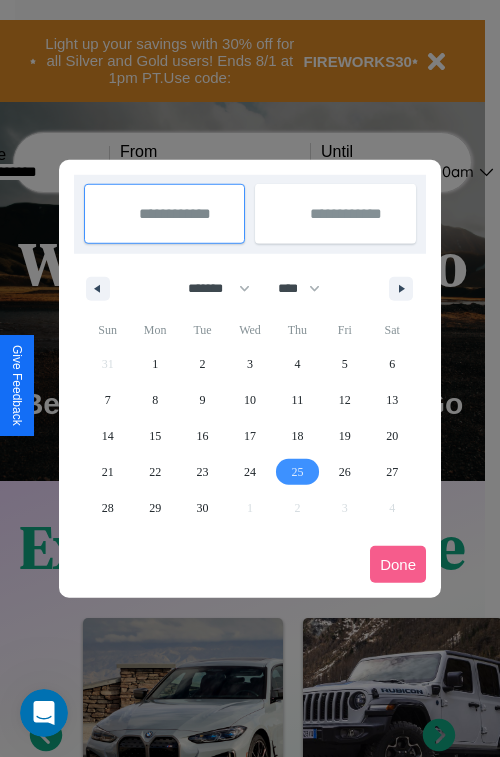 click on "25" at bounding box center [297, 472] 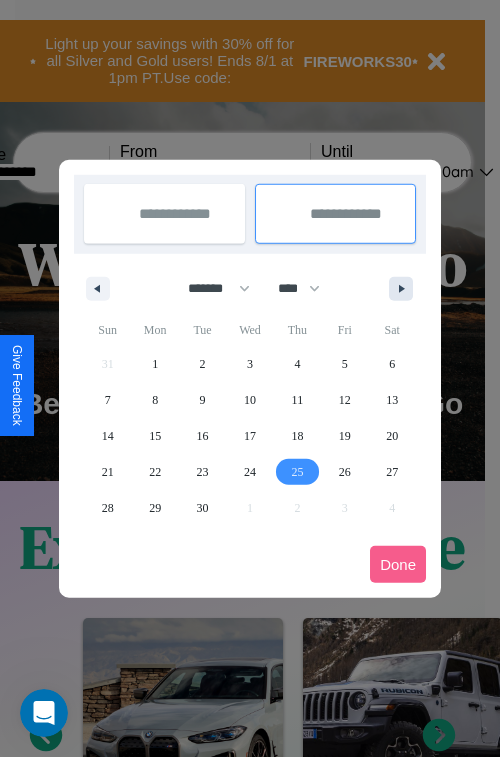 click at bounding box center [405, 289] 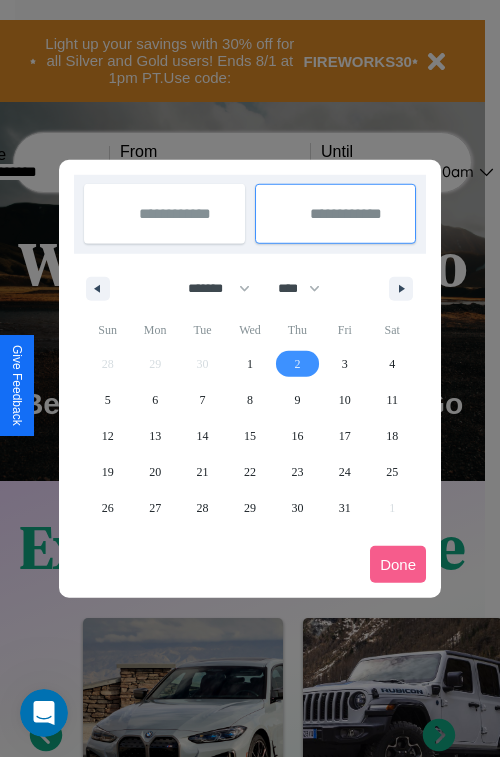 click on "2" at bounding box center (297, 364) 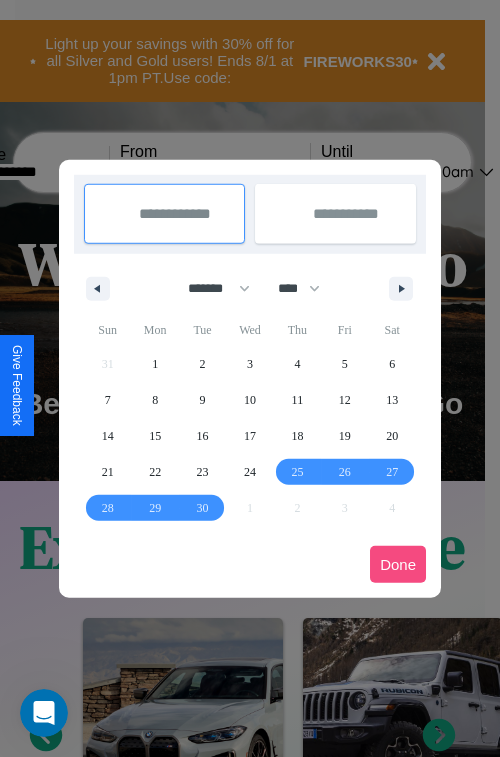click on "Done" at bounding box center [398, 564] 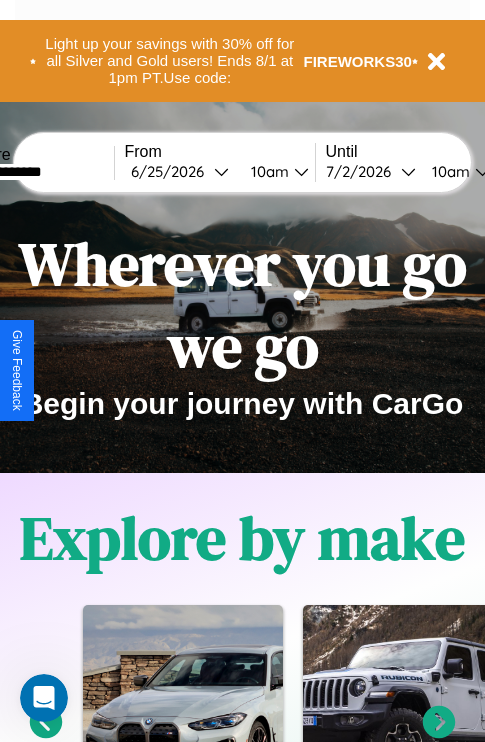 click on "10am" at bounding box center (267, 171) 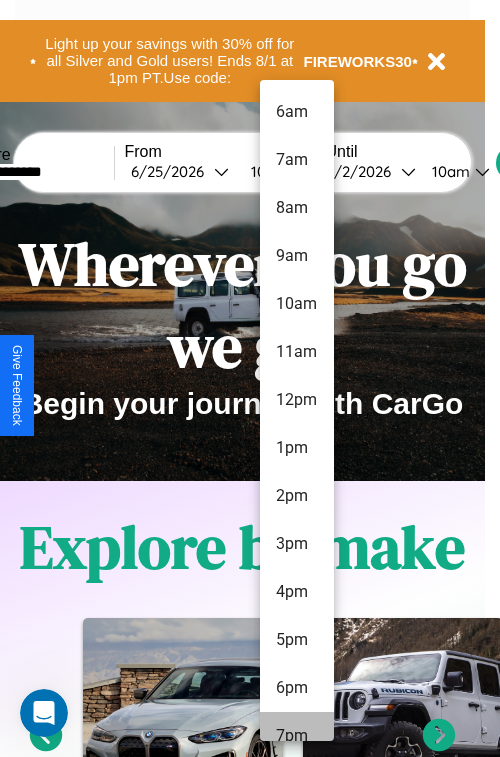 click on "7pm" at bounding box center [297, 736] 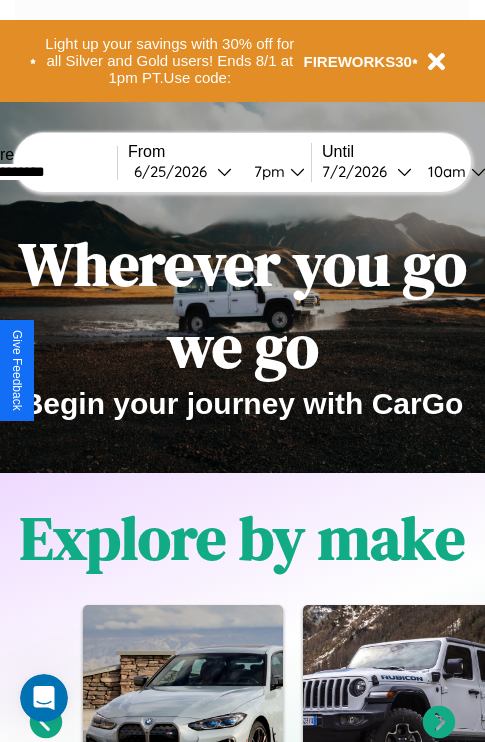 click on "10am" at bounding box center [444, 171] 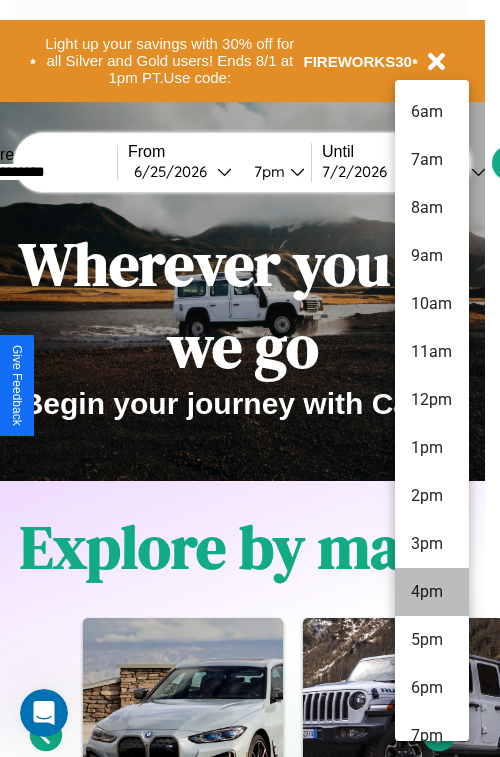 click on "4pm" at bounding box center (432, 592) 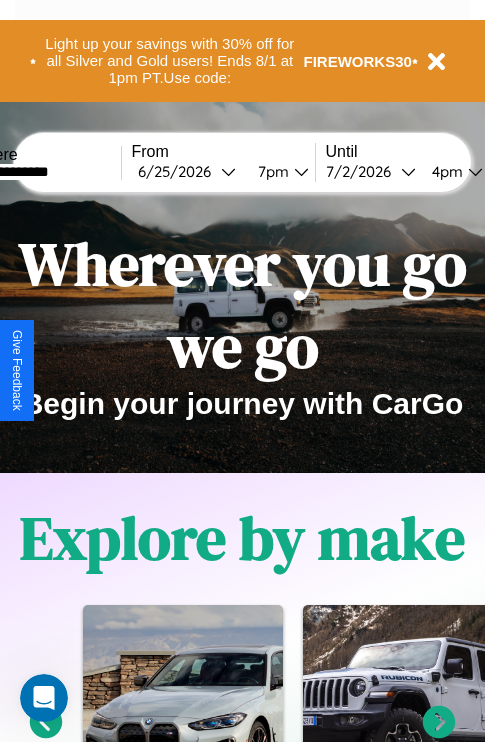 scroll, scrollTop: 0, scrollLeft: 66, axis: horizontal 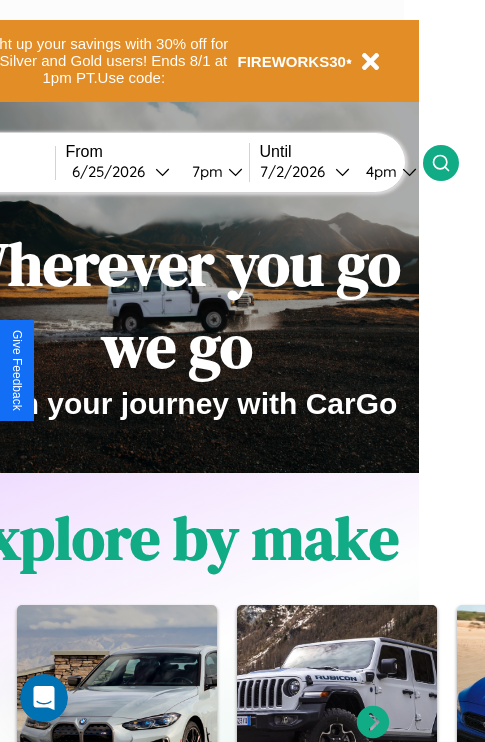 click 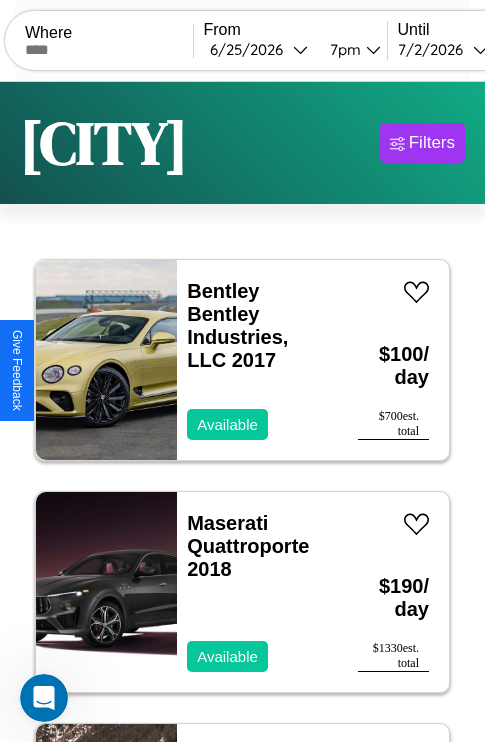 scroll, scrollTop: 74, scrollLeft: 0, axis: vertical 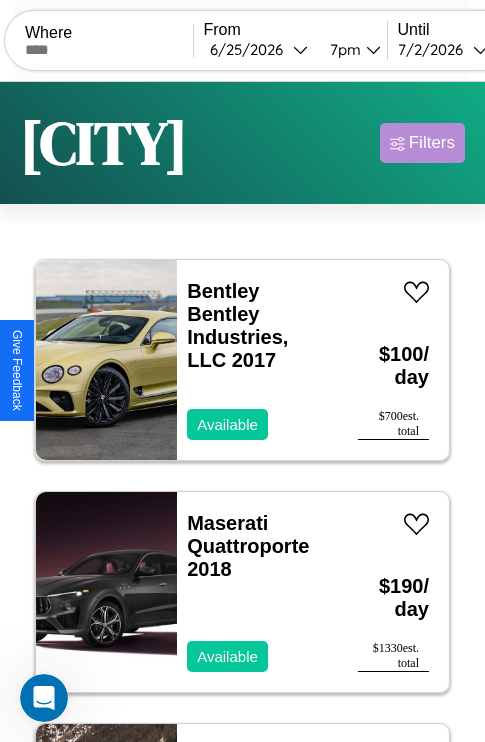 click on "Filters" at bounding box center [432, 143] 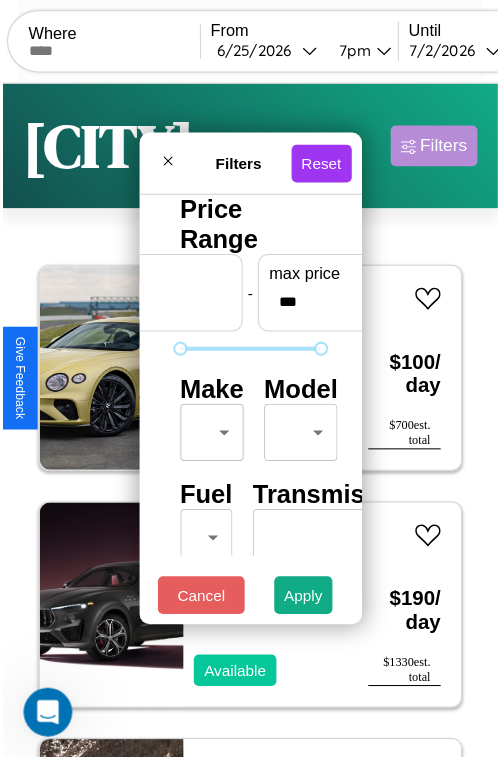 scroll, scrollTop: 59, scrollLeft: 0, axis: vertical 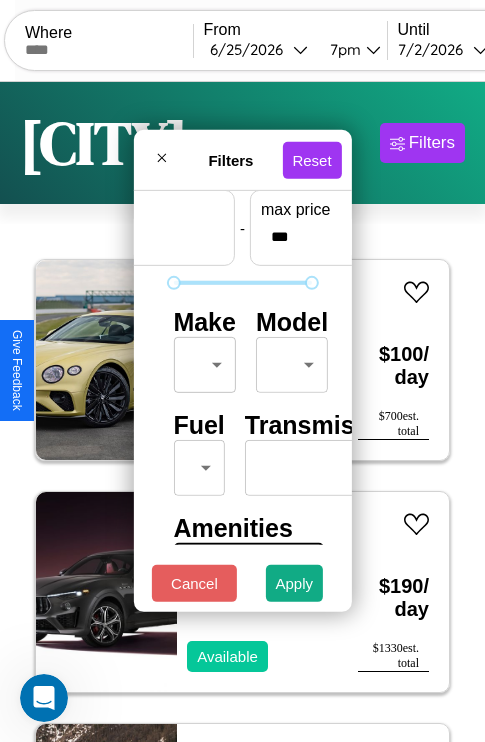 click on "CarGo Where From 6 / 25 / 2026 7pm Until 7 / 2 / 2026 4pm Become a Host Login Sign Up [CITY] Filters 20  cars in this area These cars can be picked up in this city. Bentley   Bentley Industries, LLC   2017 Available $ 100  / day $ 700  est. total Maserati   Quattroporte   2018 Available $ 190  / day $ 1330  est. total Jeep   Renegade   2020 Available $ 130  / day $ 910  est. total Jaguar   XJ12   2014 Unavailable $ 170  / day $ 1190  est. total Lexus   IS   2017 Unavailable $ 110  / day $ 770  est. total Tesla   Model X   2020 Available $ 180  / day $ 1260  est. total Ferrari   Daytona SP3   2016 Unavailable $ 70  / day $ 490  est. total Volkswagen   Eos   2018 Available $ 90  / day $ 630  est. total Hyundai   Elantra GT   2024 Available $ 80  / day $ 560  est. total Chevrolet   Cruze   2024 Available $ 60  / day $ 420  est. total Infiniti   QX50   2014 Available $ 140  / day $ 980  est. total Alfa Romeo   8C Competizione Spider   2018 Available $ 140  / day $ 980  est. total Kia   Spectra   2022 $ 170" at bounding box center (242, 412) 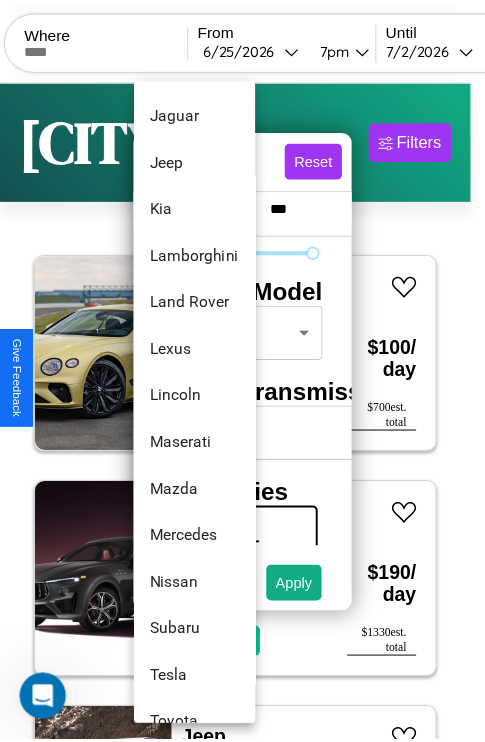 scroll, scrollTop: 998, scrollLeft: 0, axis: vertical 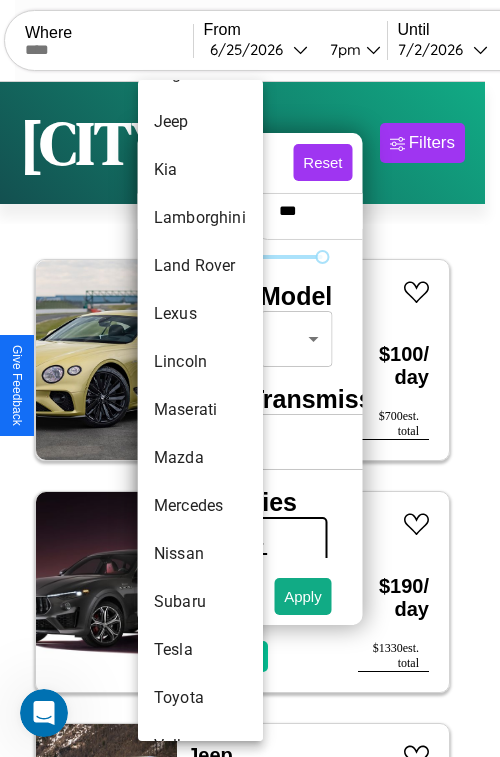 click on "Maserati" at bounding box center [200, 410] 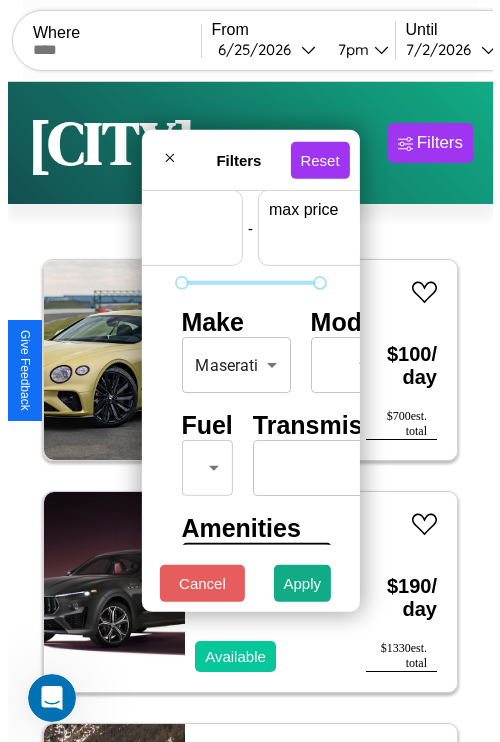 scroll 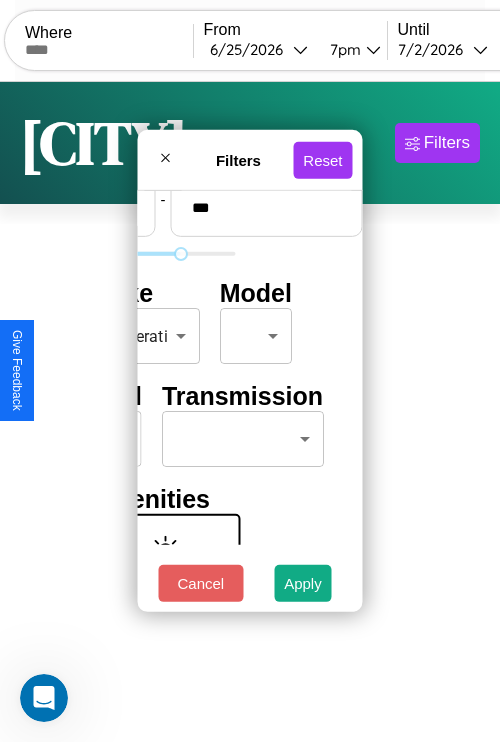 type on "***" 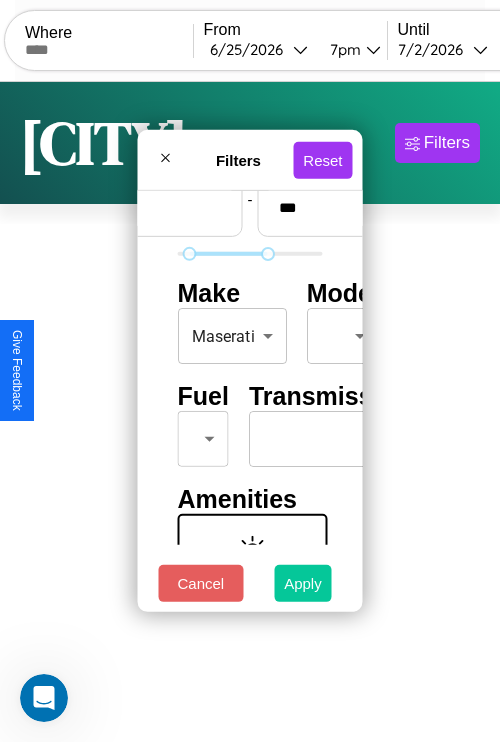 type on "**" 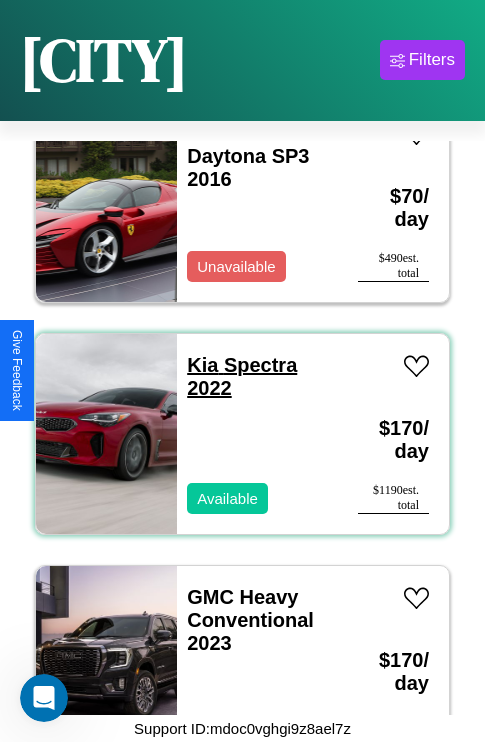 click on "Kia   Spectra   2022" at bounding box center (242, 376) 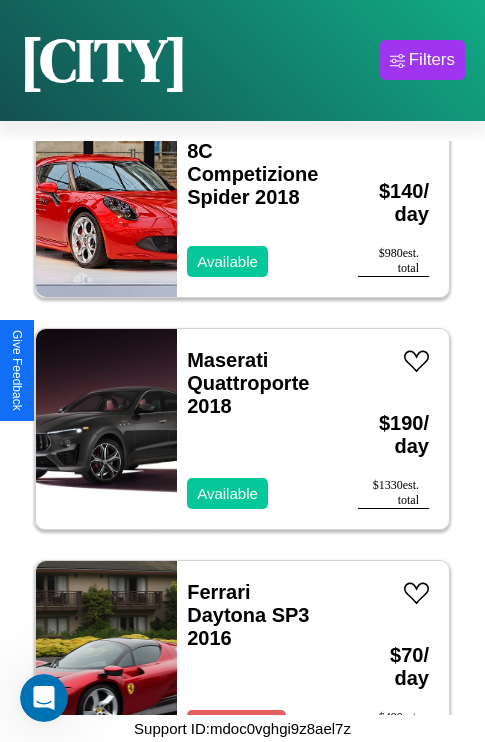 scroll, scrollTop: 3091, scrollLeft: 0, axis: vertical 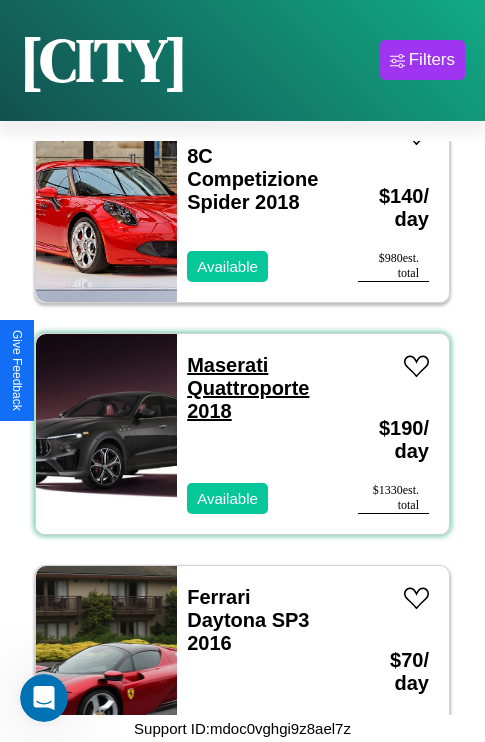click on "Maserati   Quattroporte   2018" at bounding box center (248, 388) 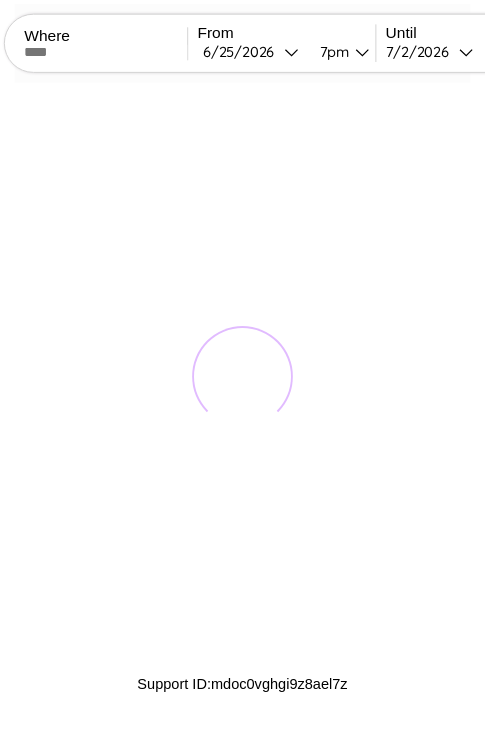scroll, scrollTop: 0, scrollLeft: 0, axis: both 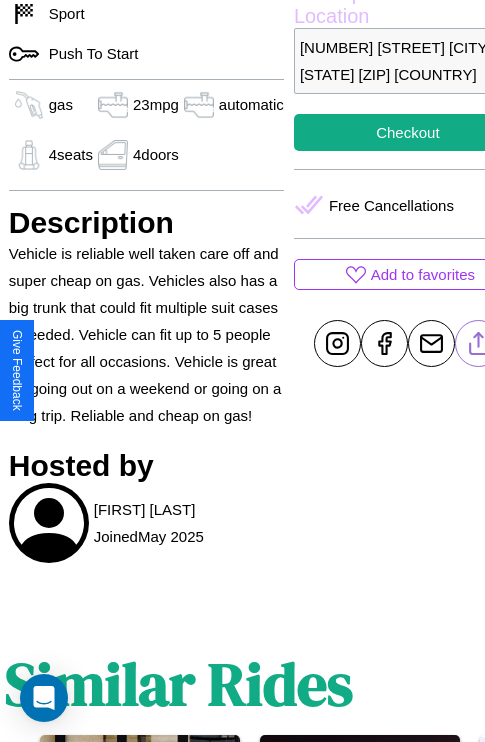 click 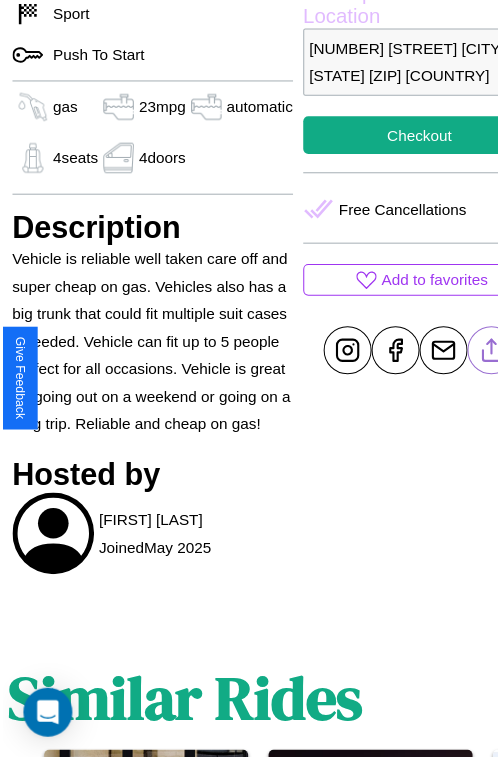 scroll, scrollTop: 665, scrollLeft: 84, axis: both 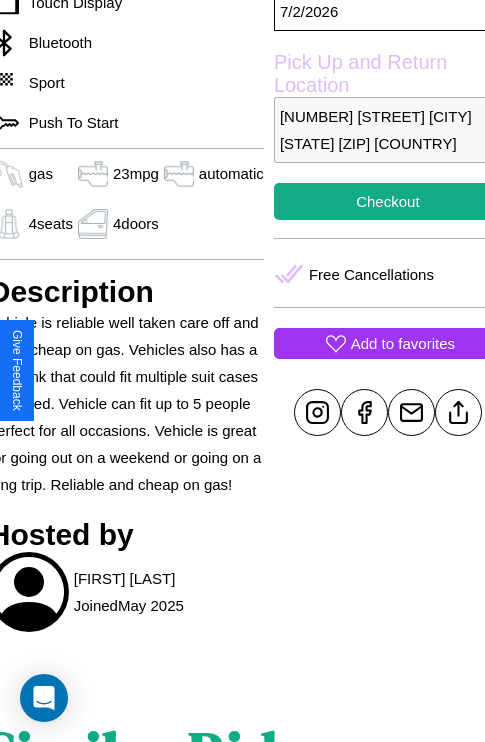 click on "Add to favorites" at bounding box center [403, 343] 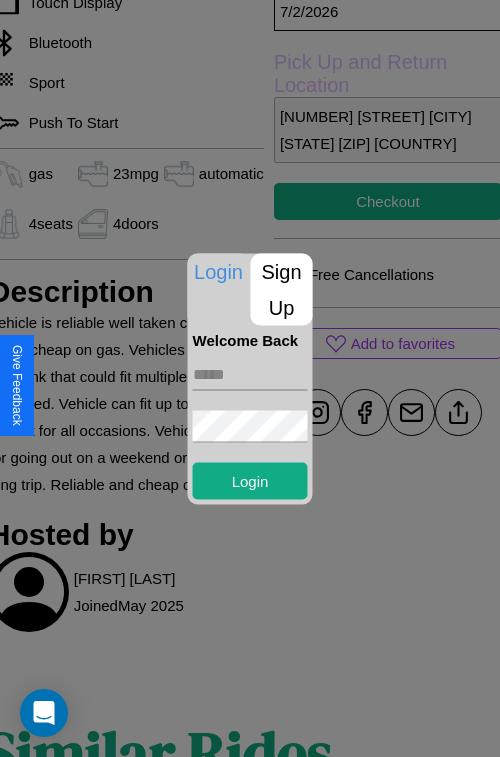 click at bounding box center (250, 374) 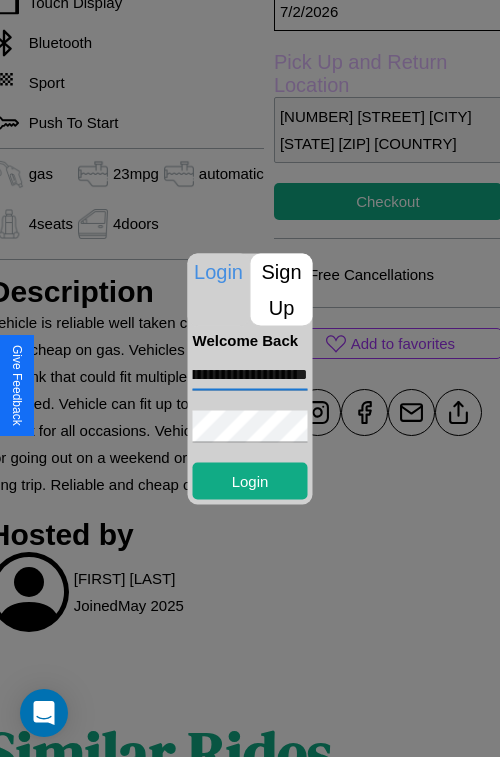 scroll, scrollTop: 0, scrollLeft: 98, axis: horizontal 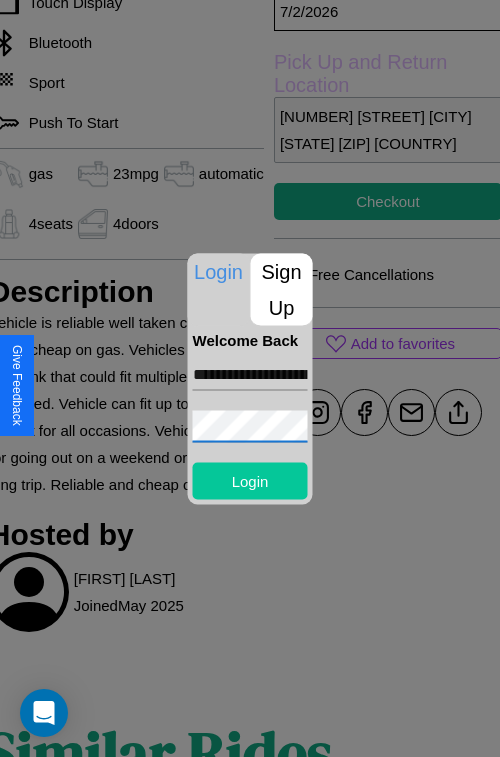 click on "Login" at bounding box center [250, 480] 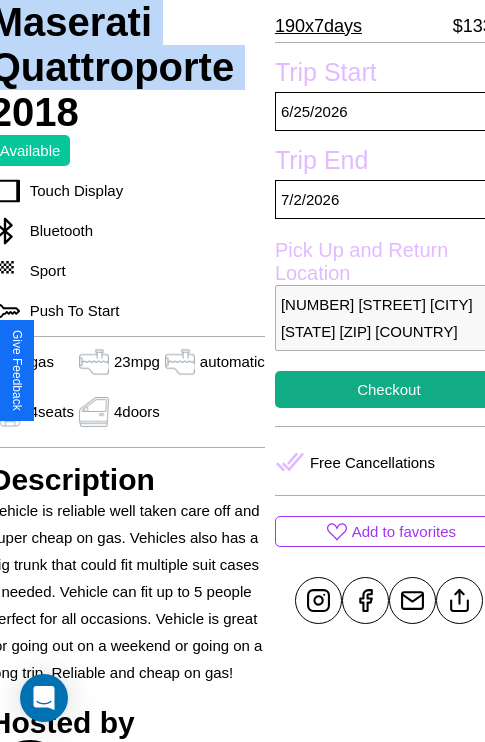 scroll, scrollTop: 523, scrollLeft: 84, axis: both 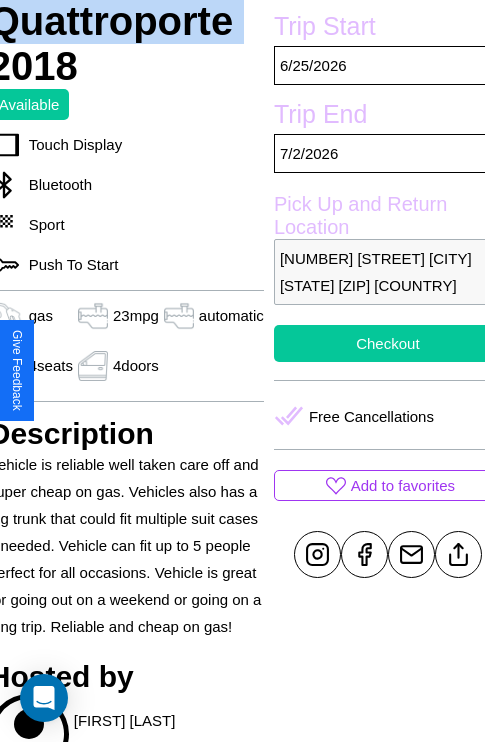 click on "Checkout" at bounding box center (388, 343) 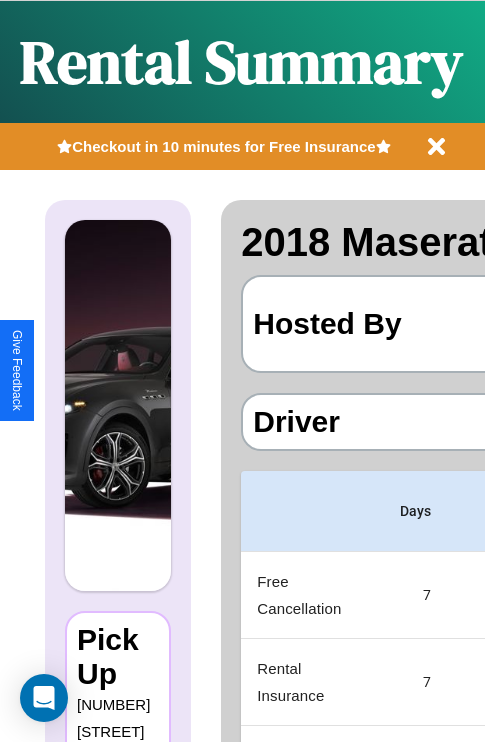 scroll, scrollTop: 0, scrollLeft: 378, axis: horizontal 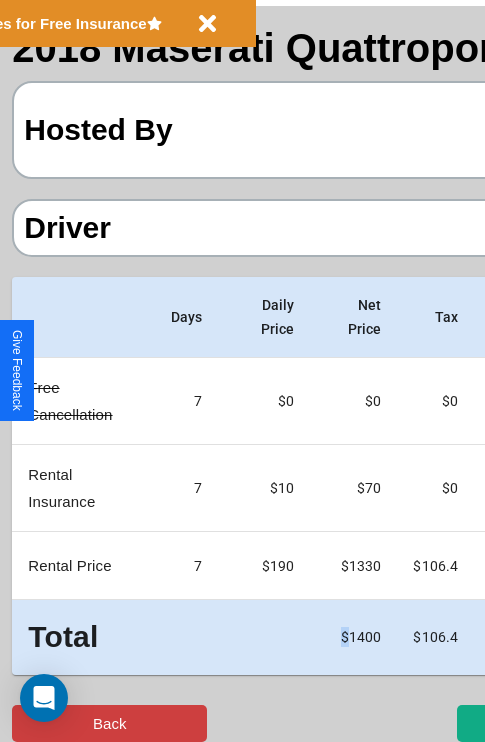 click on "Back" at bounding box center (109, 723) 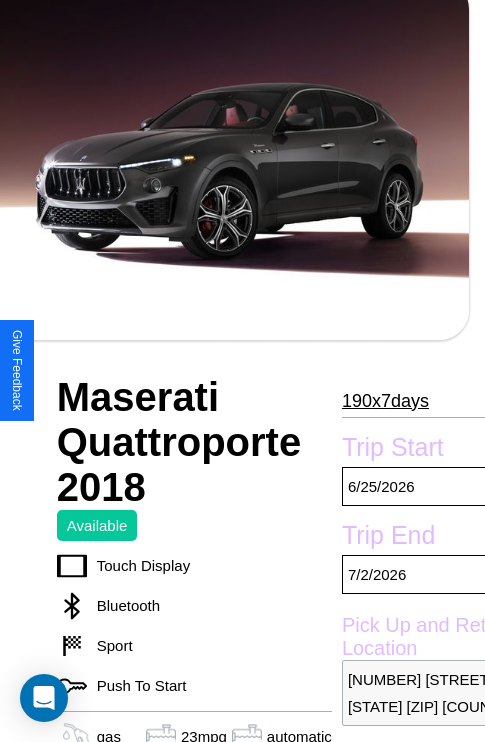 scroll, scrollTop: 523, scrollLeft: 84, axis: both 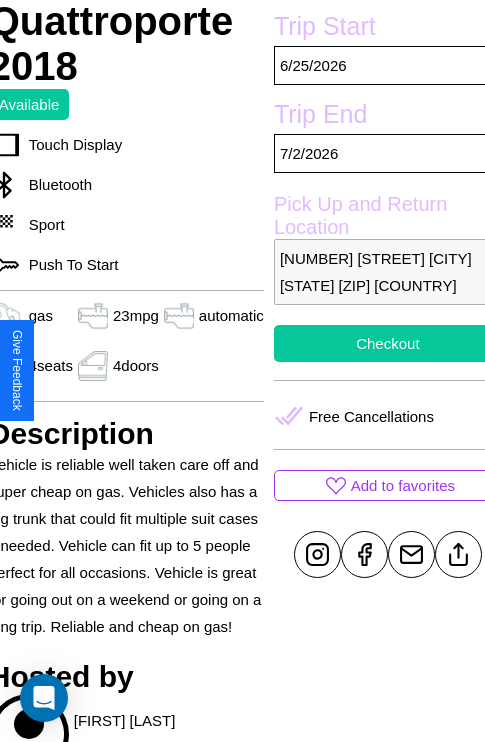 click on "Checkout" at bounding box center [388, 343] 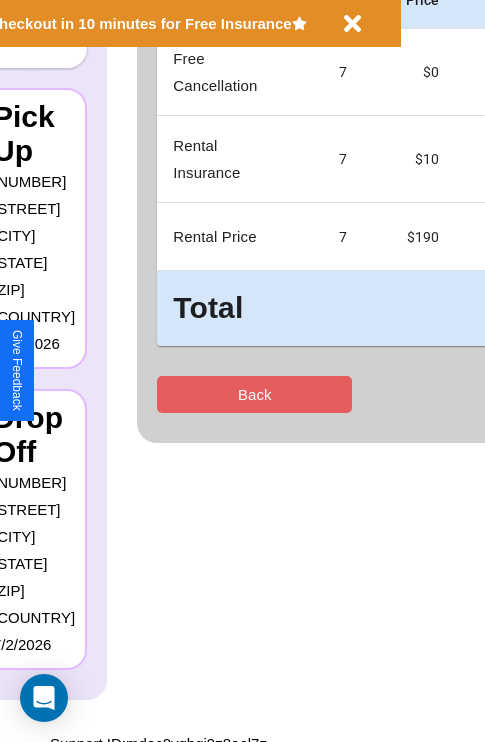 scroll, scrollTop: 0, scrollLeft: 0, axis: both 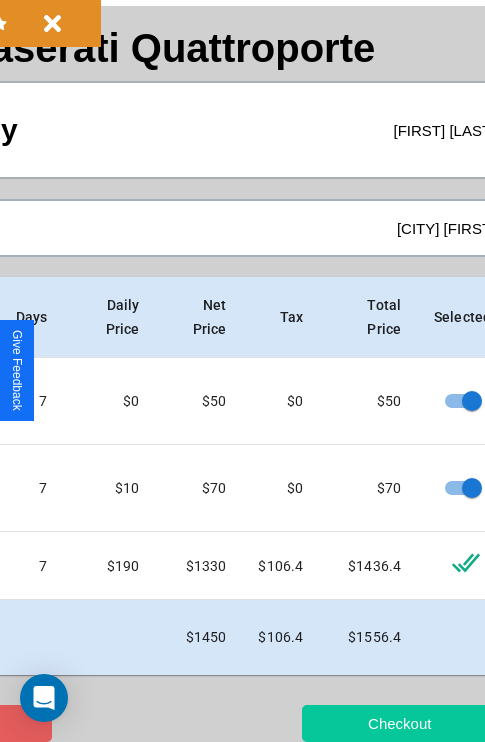 click on "Checkout" at bounding box center [399, 723] 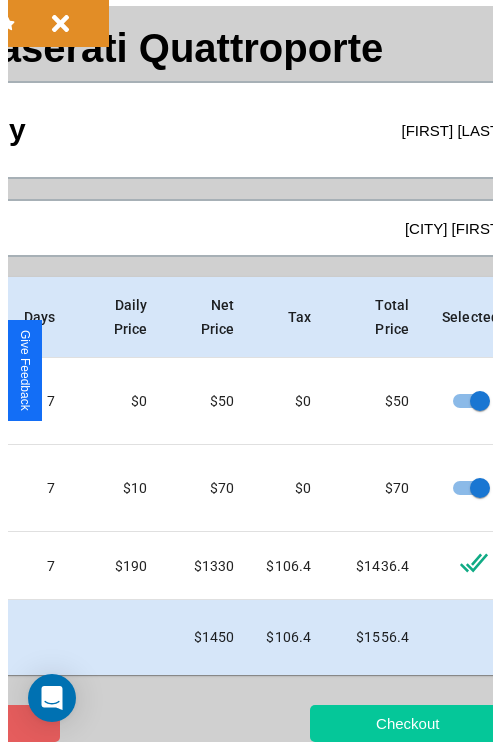 scroll, scrollTop: 0, scrollLeft: 0, axis: both 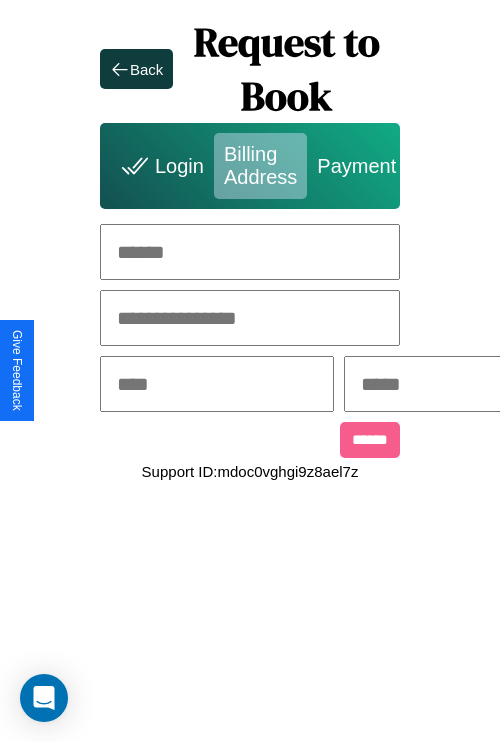 click at bounding box center [250, 252] 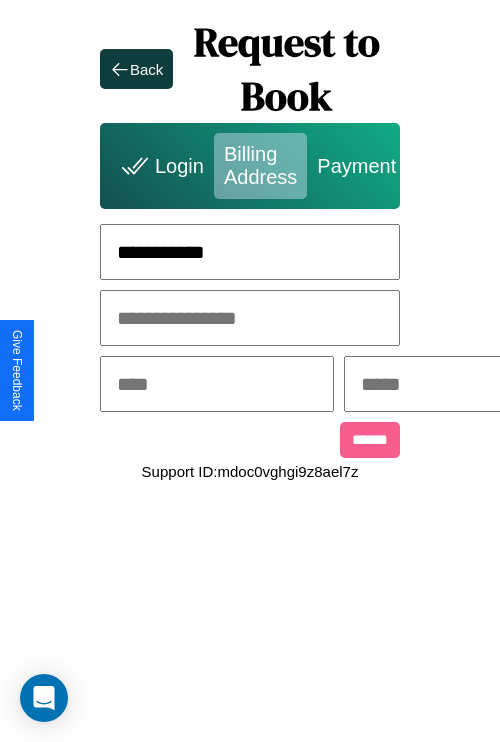 type on "**********" 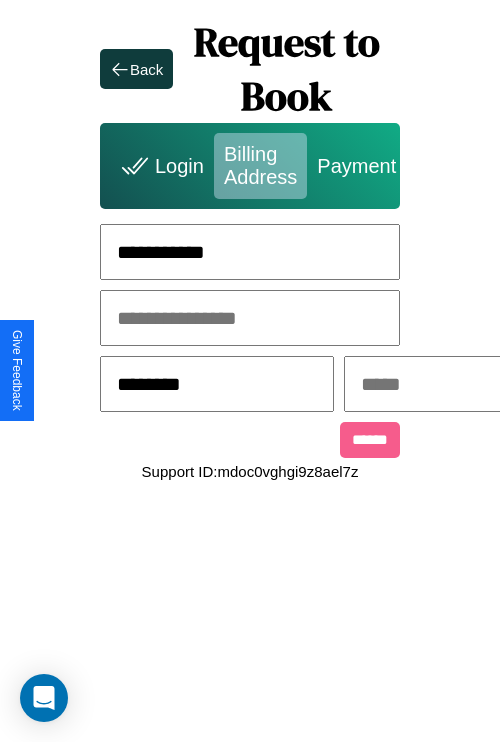 type on "********" 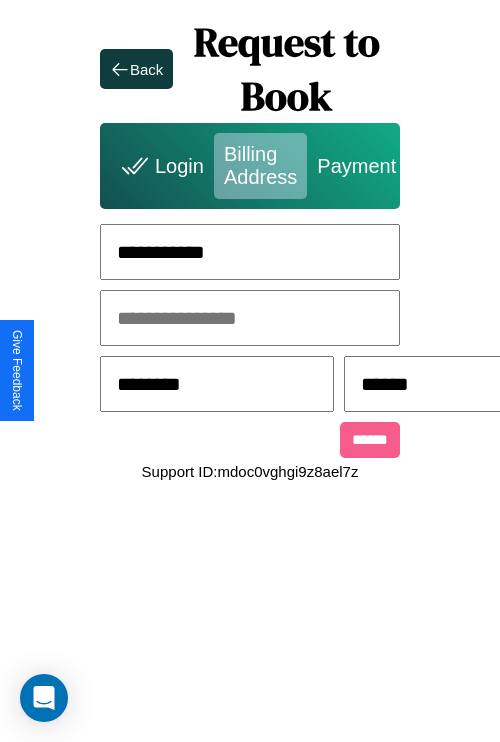 scroll, scrollTop: 0, scrollLeft: 517, axis: horizontal 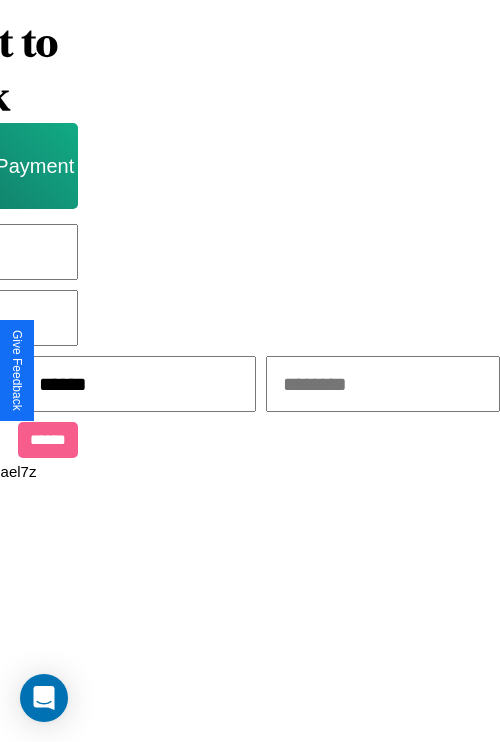 type on "******" 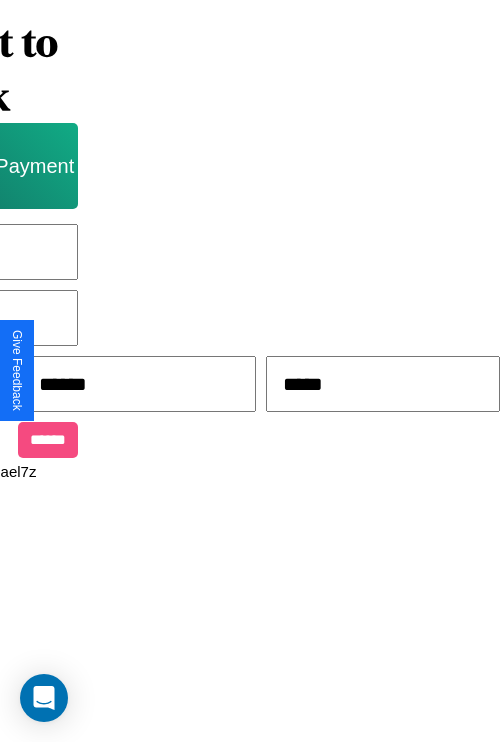 type on "*****" 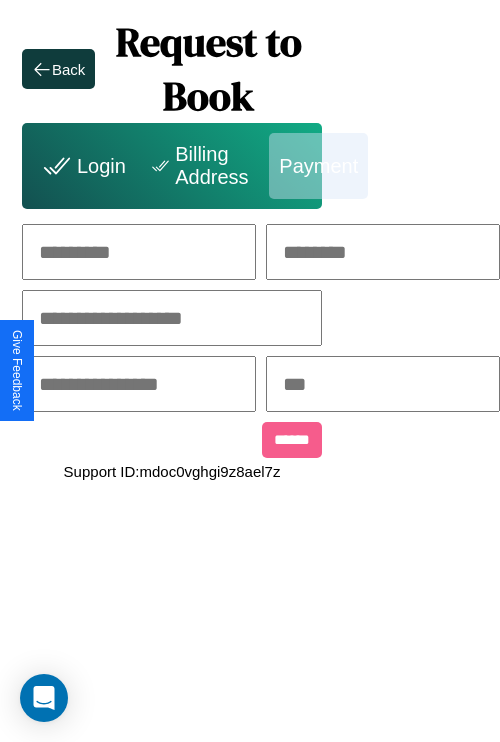 scroll, scrollTop: 0, scrollLeft: 208, axis: horizontal 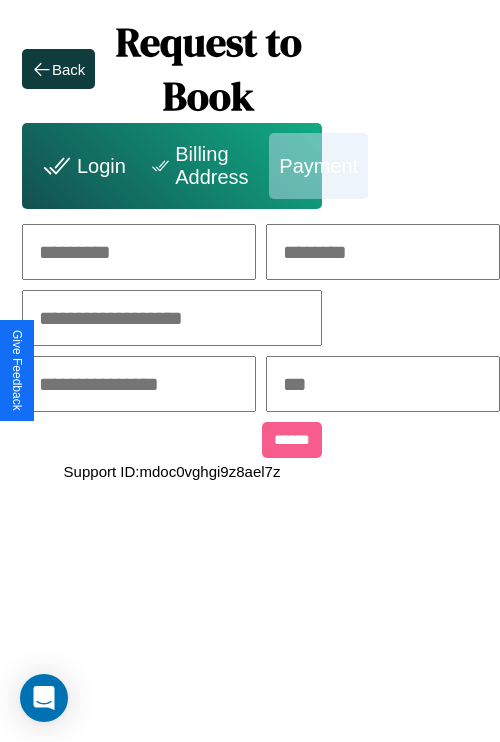 click at bounding box center (139, 252) 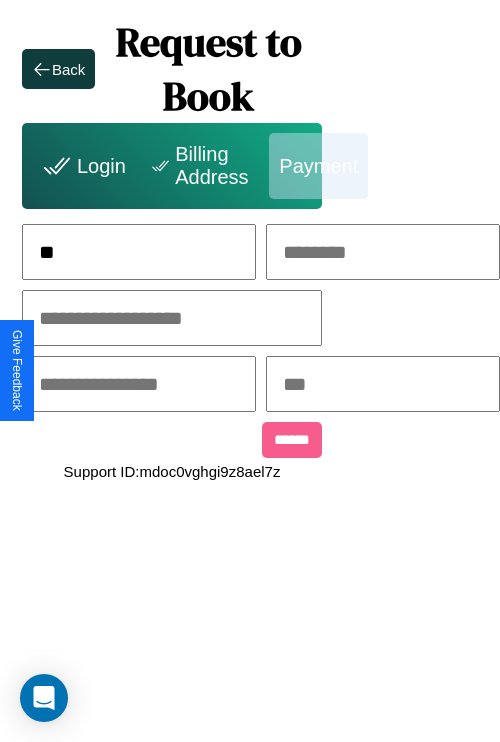 scroll, scrollTop: 0, scrollLeft: 133, axis: horizontal 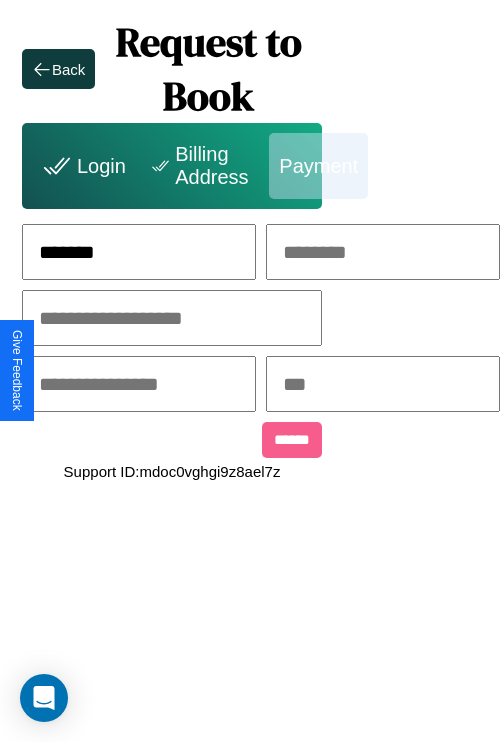 type on "*******" 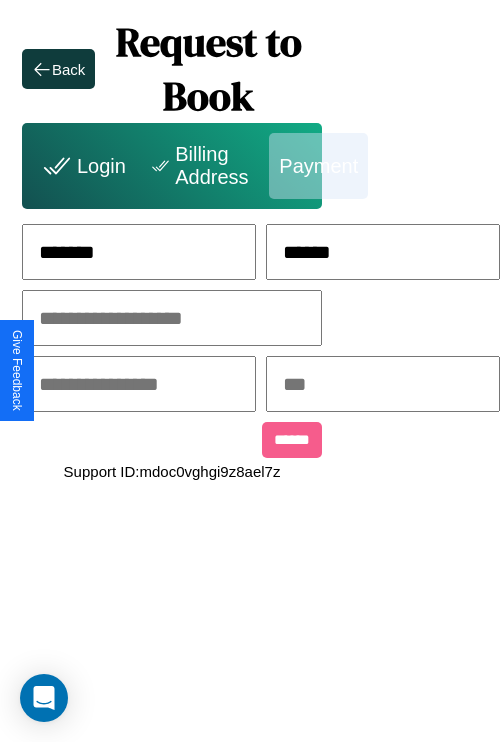 type on "******" 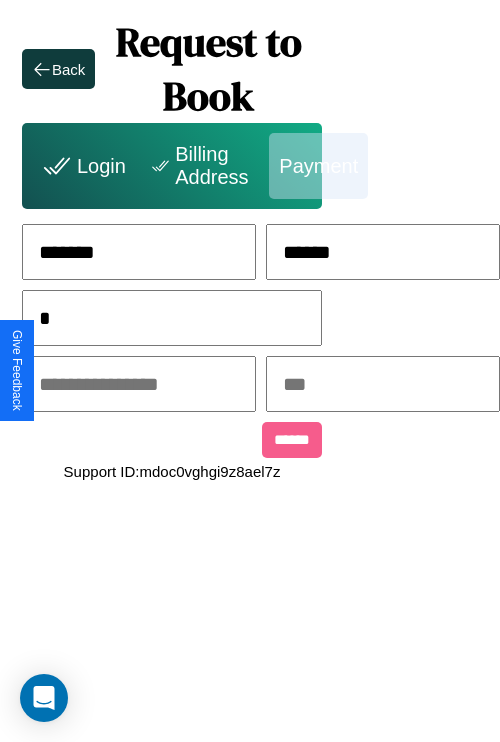 scroll, scrollTop: 0, scrollLeft: 128, axis: horizontal 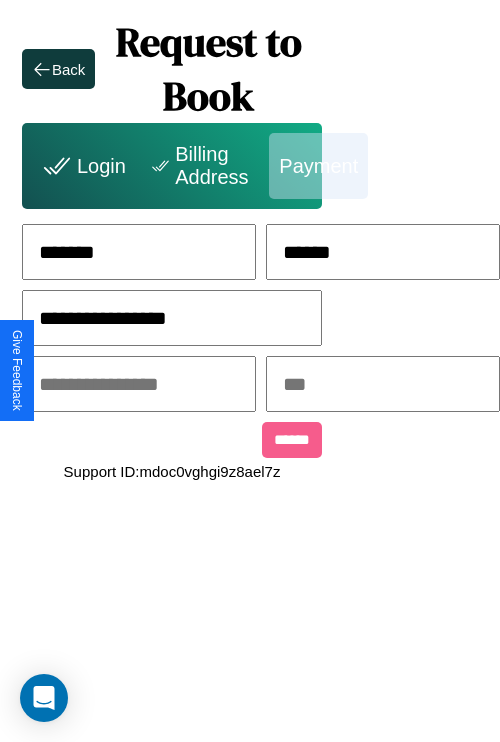 type on "**********" 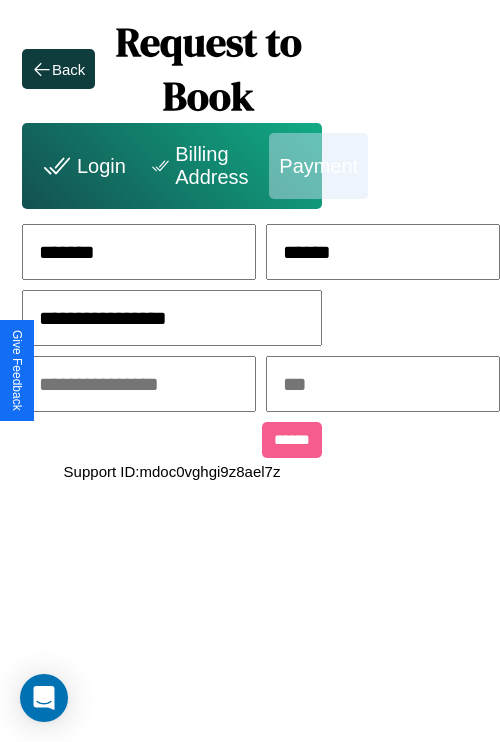 click at bounding box center [139, 384] 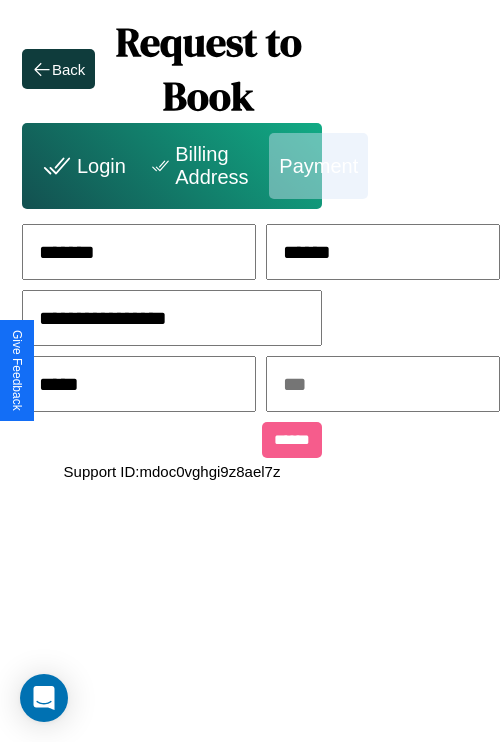 type on "*****" 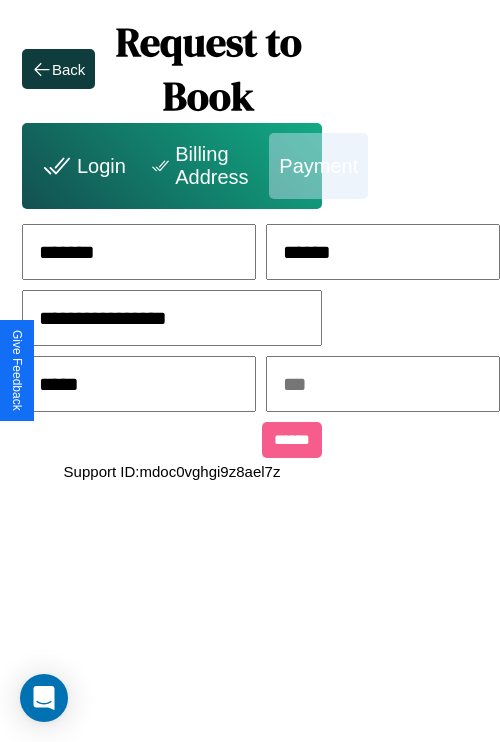 click at bounding box center (383, 384) 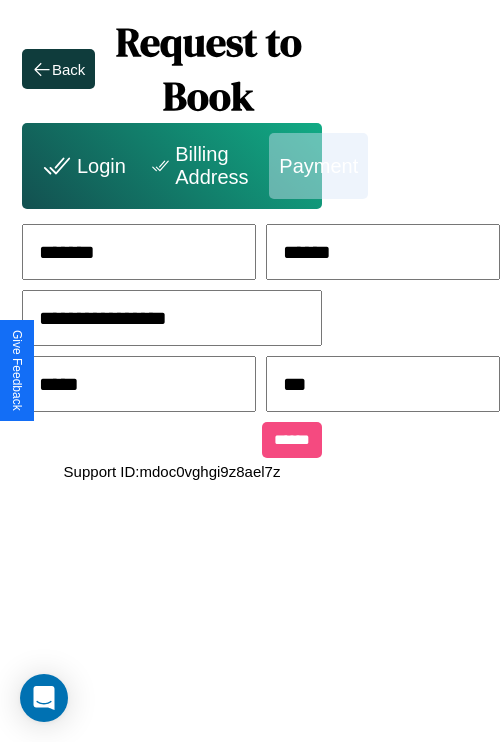 type on "***" 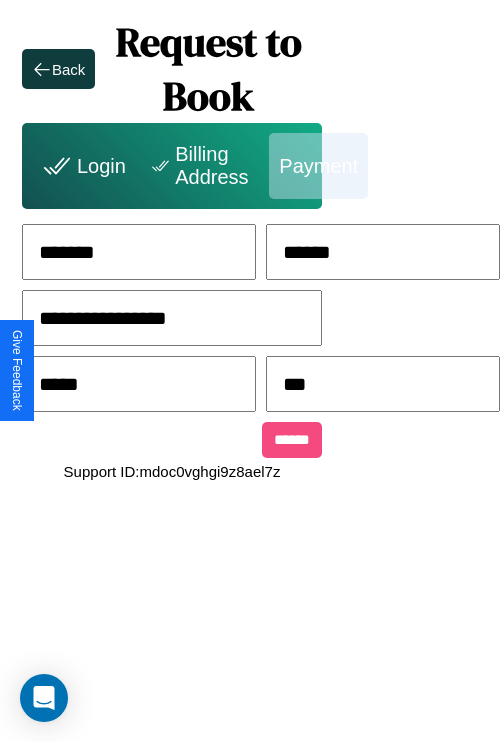 click on "******" at bounding box center [292, 440] 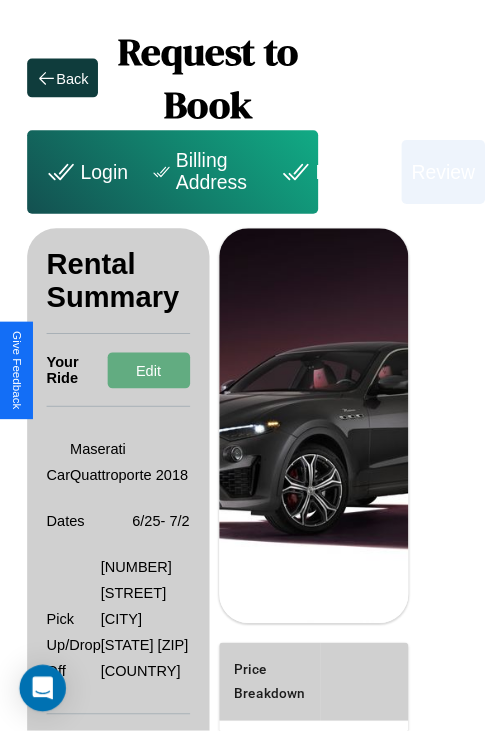 scroll, scrollTop: 0, scrollLeft: 72, axis: horizontal 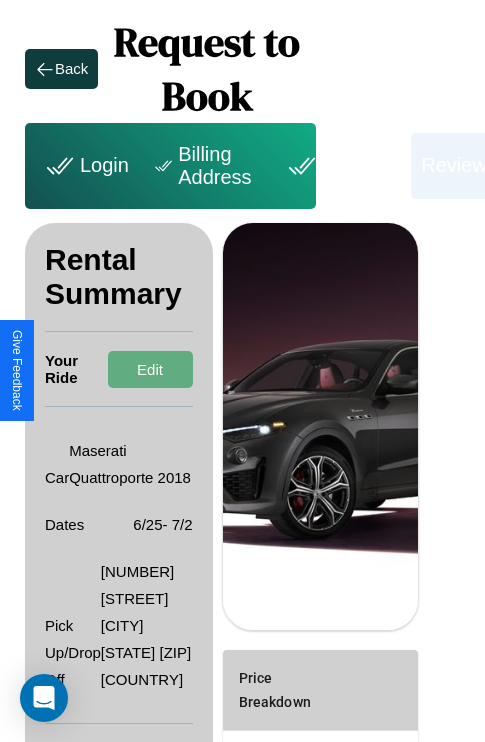 click on "Billing Address" at bounding box center (205, 166) 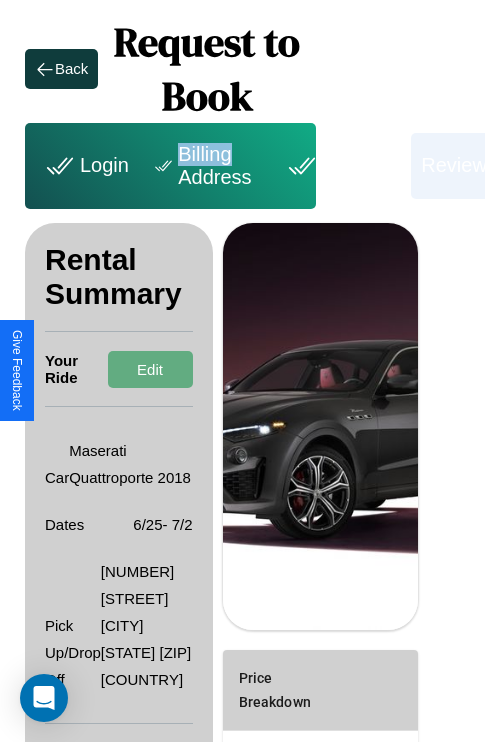 click on "Billing Address" at bounding box center (205, 166) 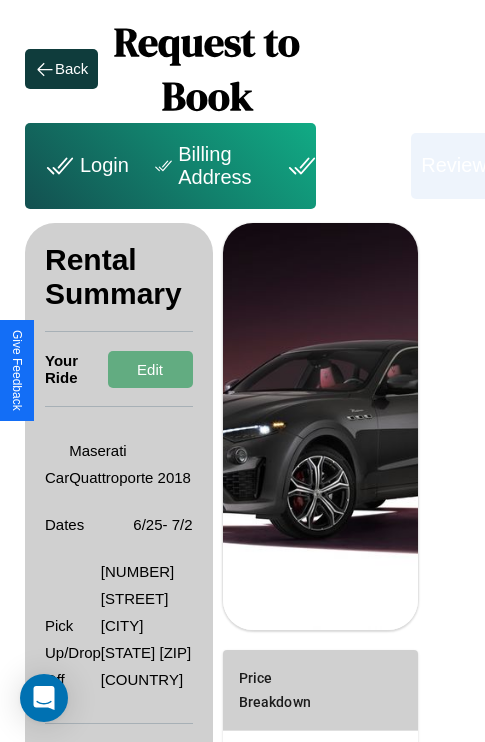 click on "Billing Address" at bounding box center [205, 166] 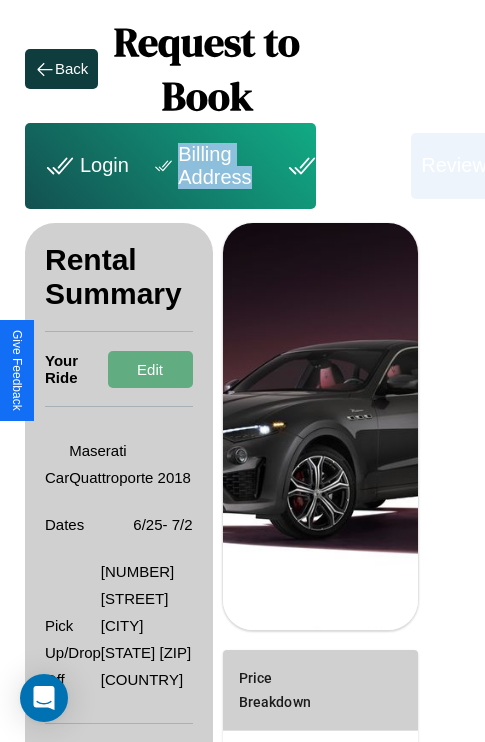 click on "Billing Address" at bounding box center [205, 166] 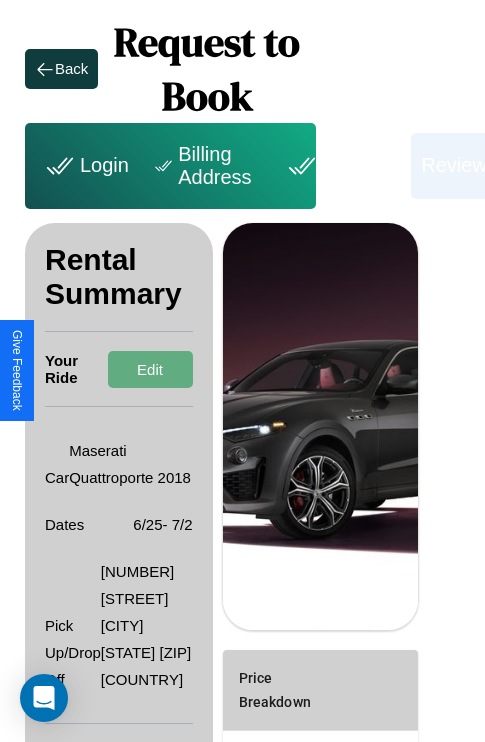 click on "Billing Address" at bounding box center (205, 166) 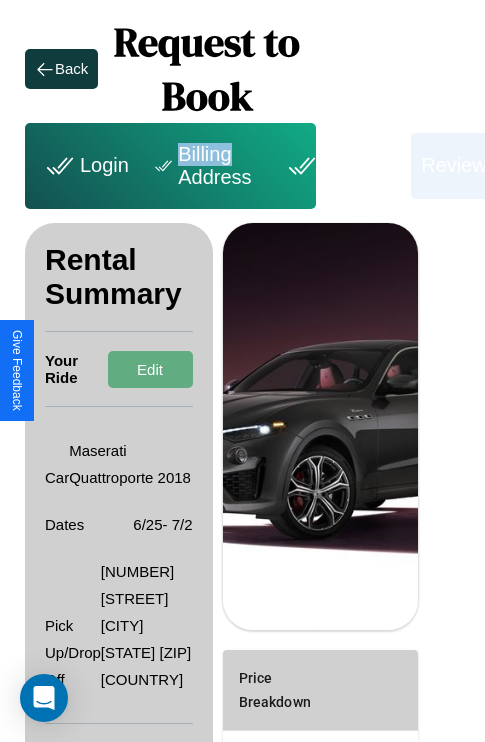 click on "Billing Address" at bounding box center [205, 166] 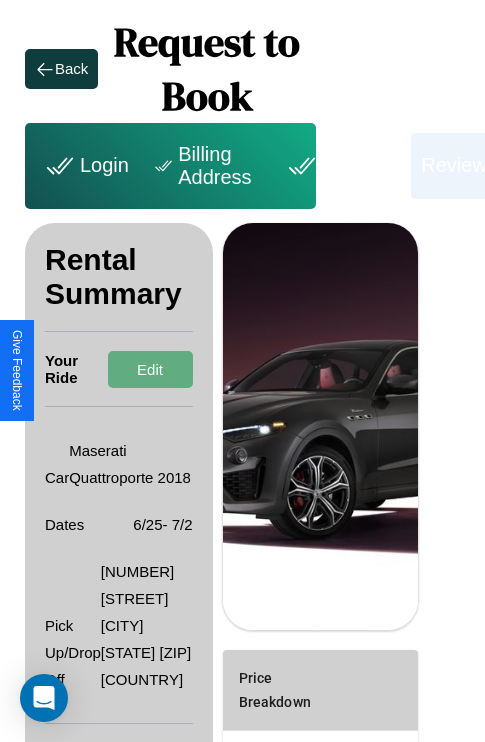 scroll, scrollTop: 355, scrollLeft: 72, axis: both 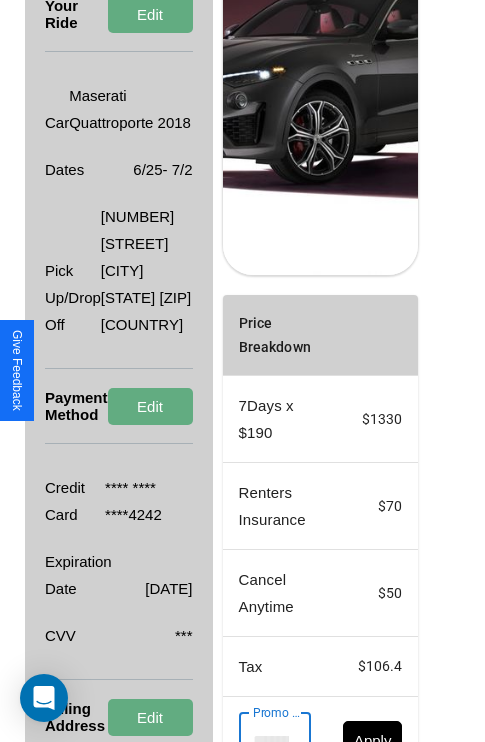 click on "Promo Code" at bounding box center [264, 741] 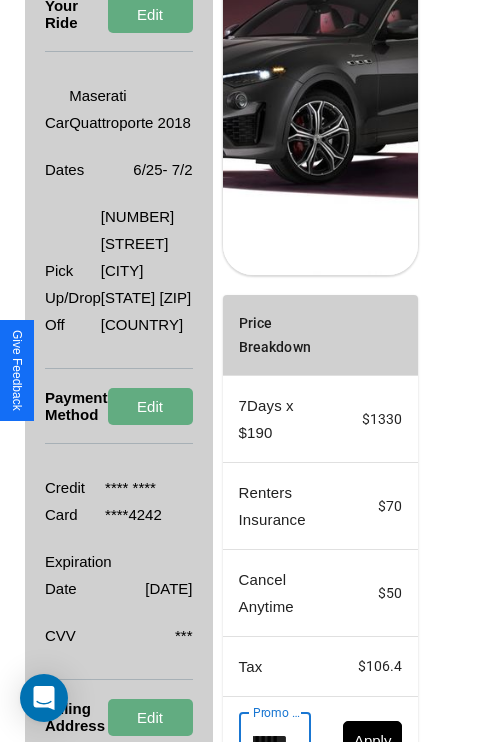 scroll, scrollTop: 0, scrollLeft: 71, axis: horizontal 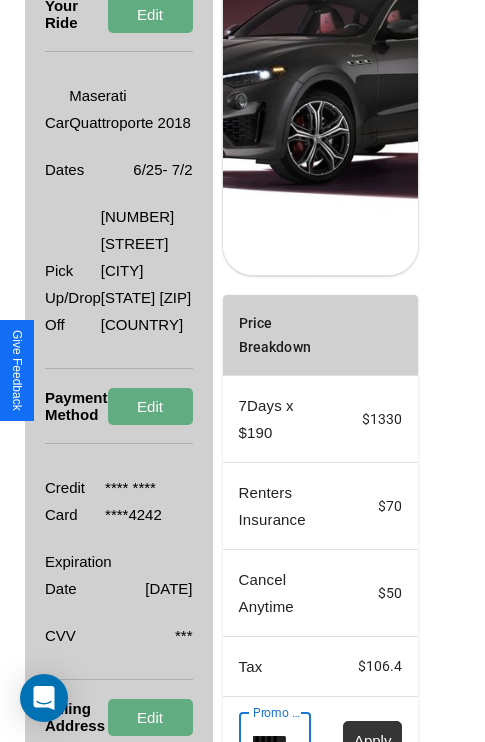 type on "**********" 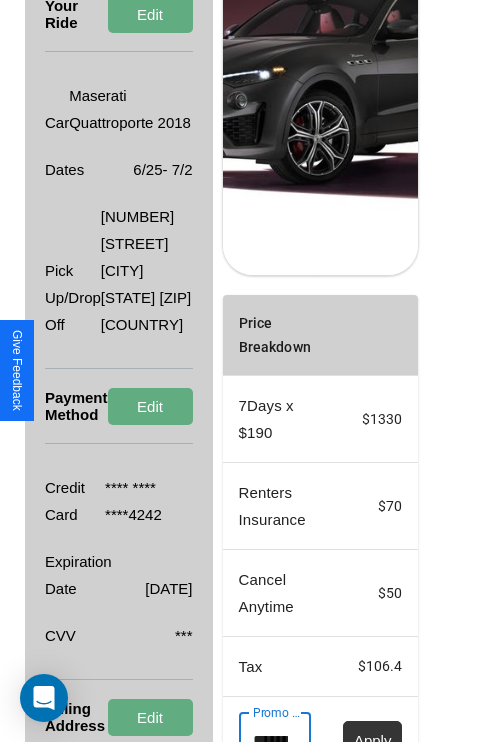 click on "Apply" at bounding box center [373, 740] 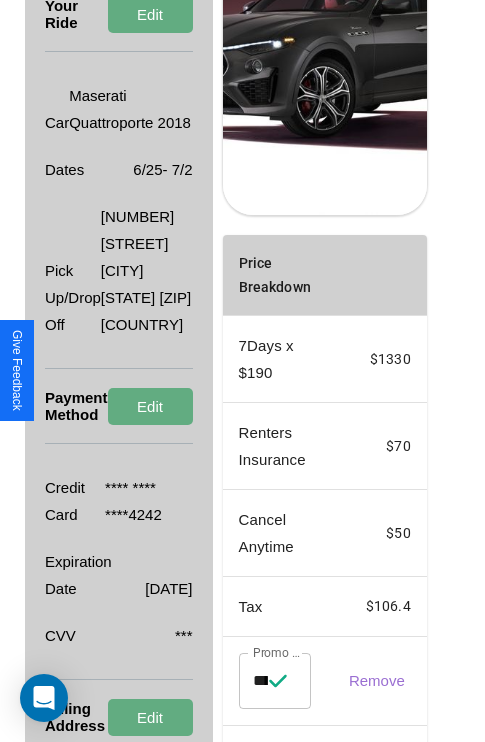 scroll, scrollTop: 509, scrollLeft: 72, axis: both 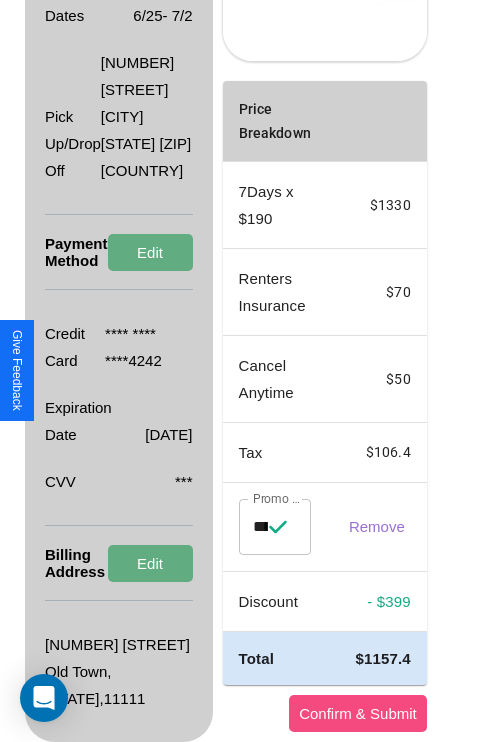 click on "Confirm & Submit" at bounding box center [358, 713] 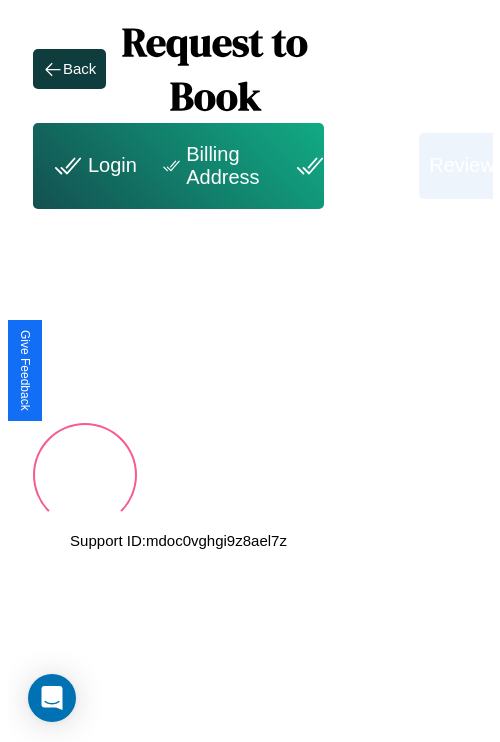 scroll, scrollTop: 0, scrollLeft: 72, axis: horizontal 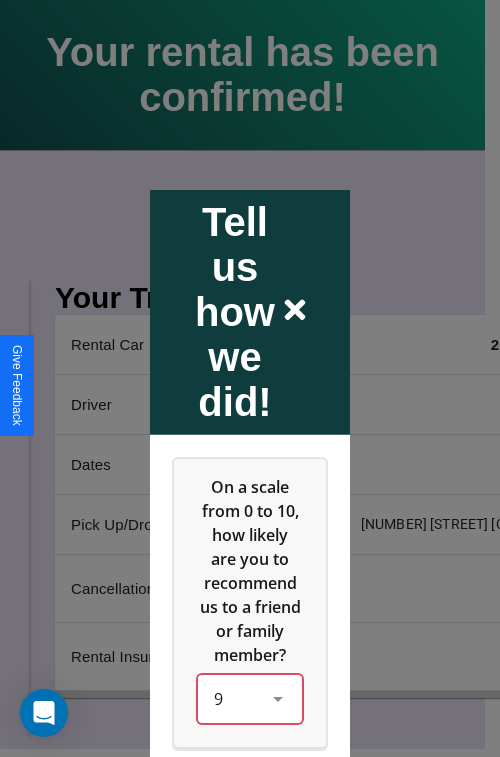 click on "9" at bounding box center [250, 698] 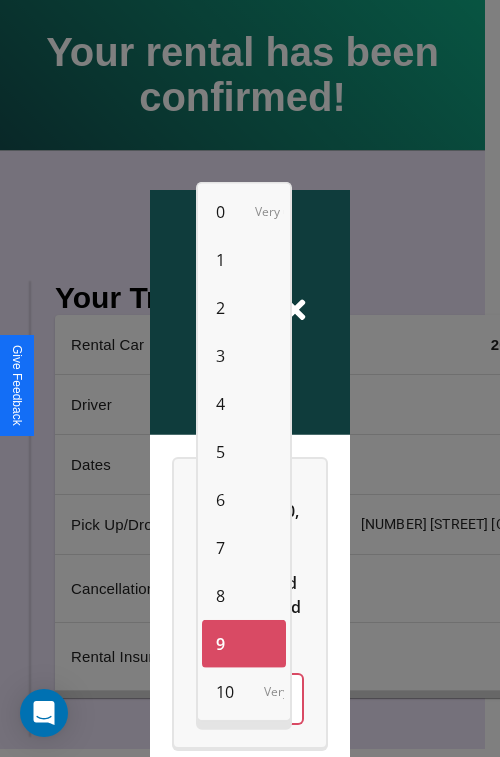 click on "8" at bounding box center (220, 596) 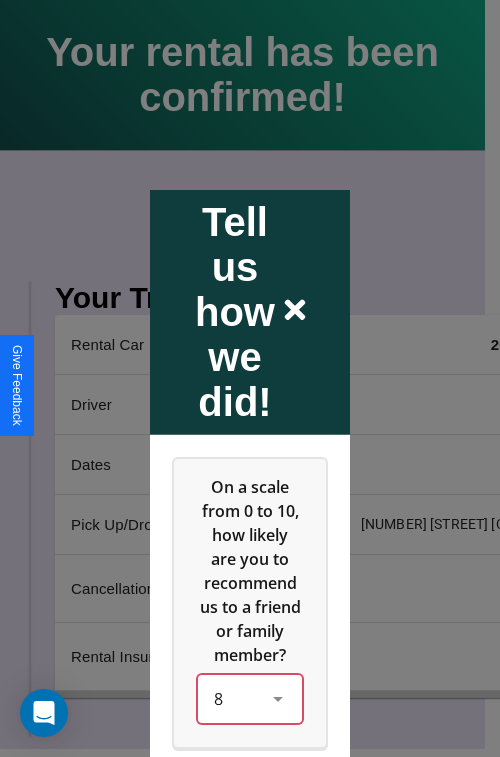 scroll, scrollTop: 286, scrollLeft: 0, axis: vertical 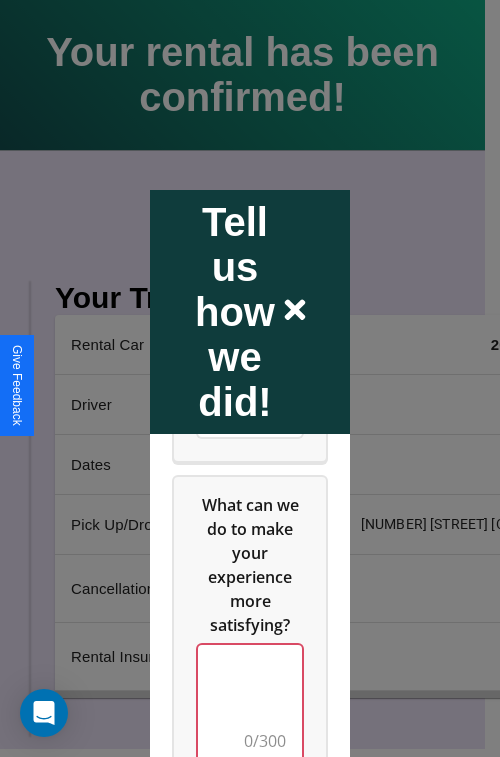 click at bounding box center (250, 704) 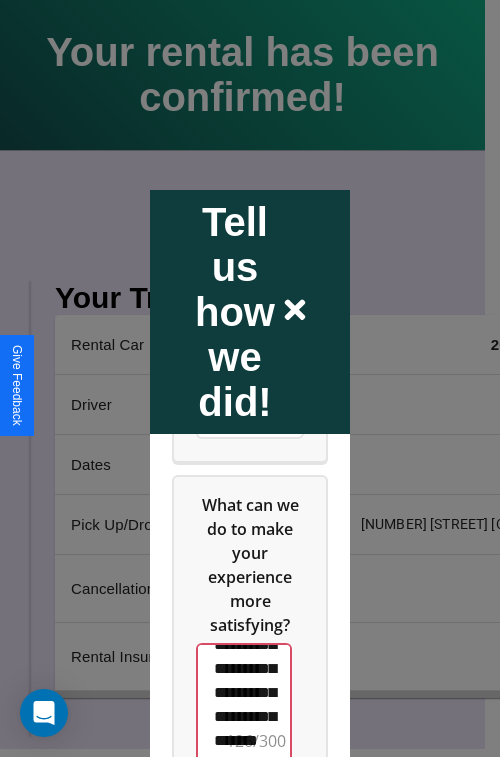 scroll, scrollTop: 516, scrollLeft: 0, axis: vertical 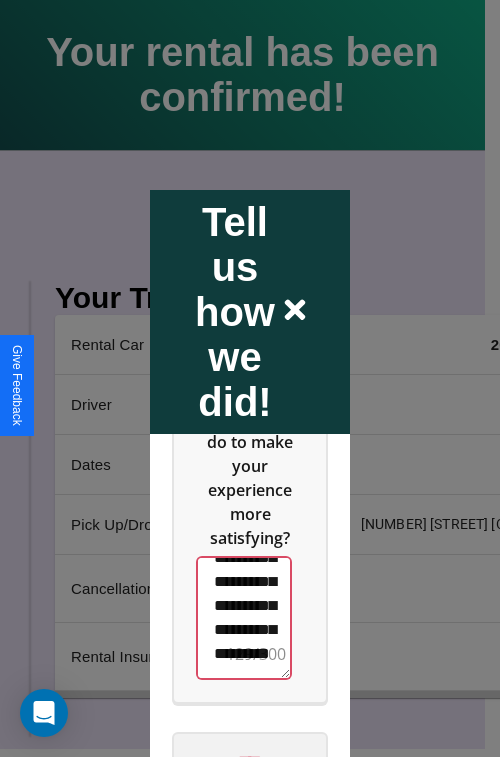 type on "**********" 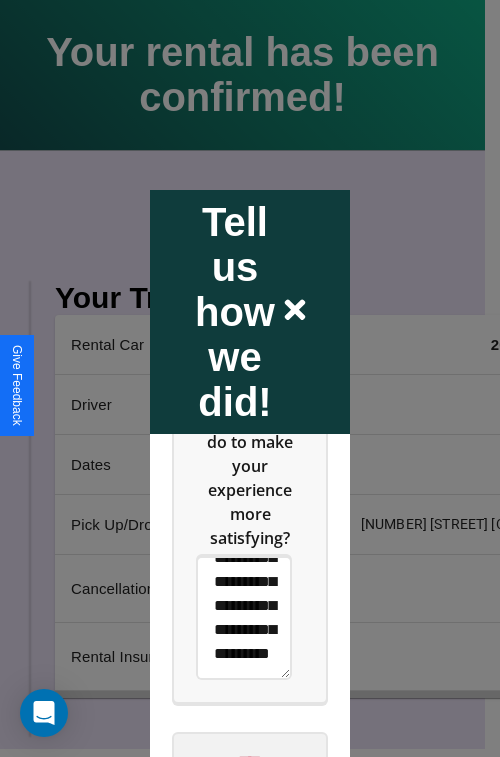 click on "****" at bounding box center (250, 761) 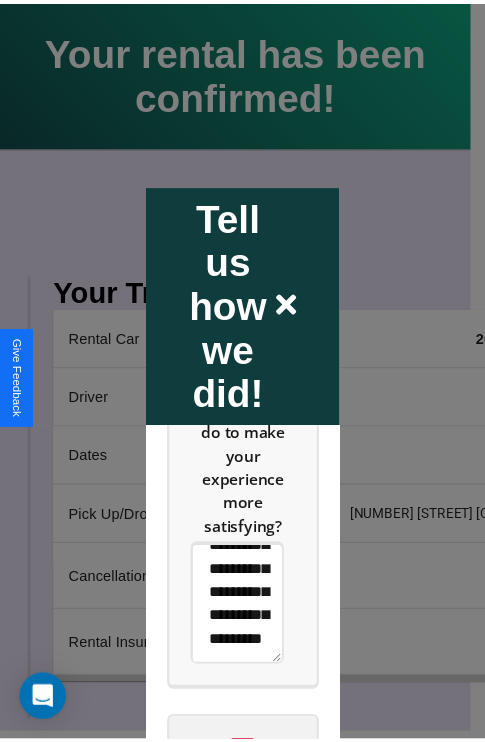 scroll, scrollTop: 0, scrollLeft: 0, axis: both 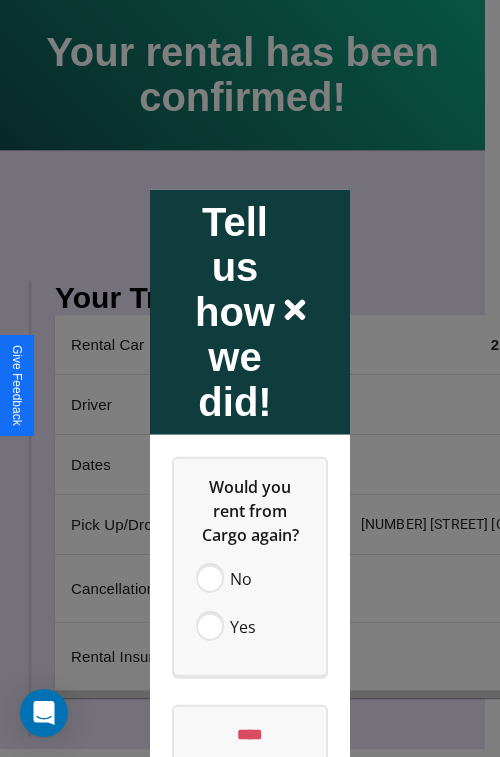 click at bounding box center [250, 378] 